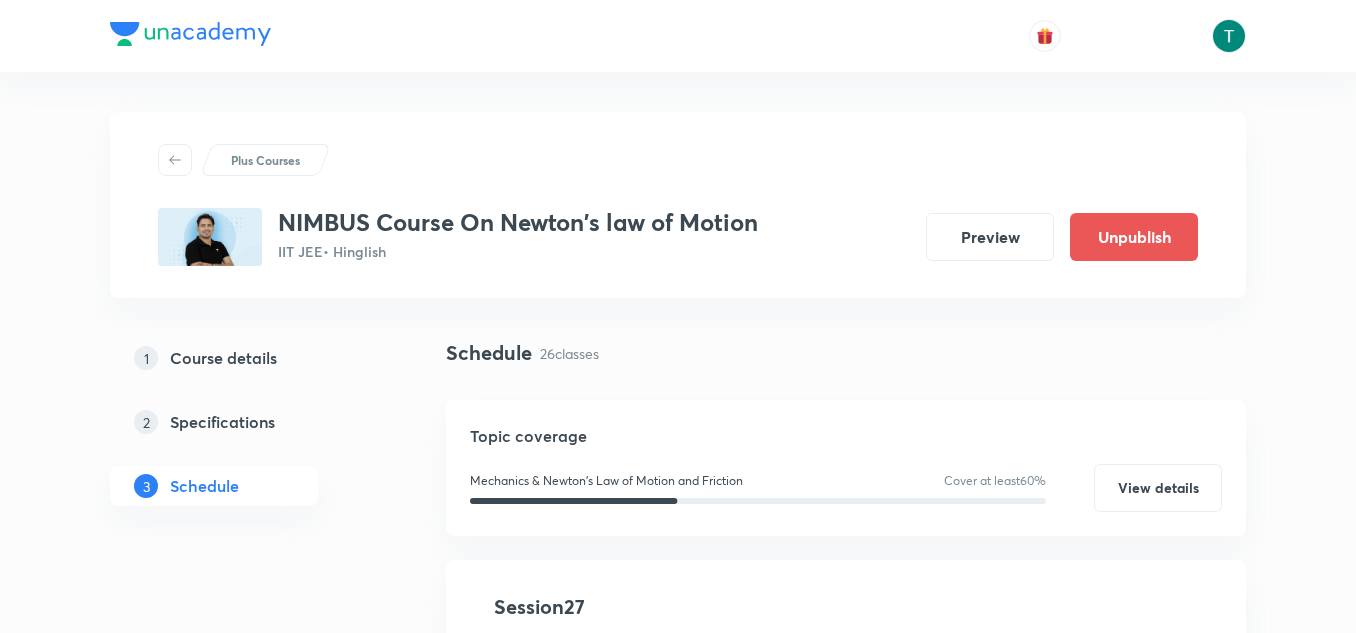 scroll, scrollTop: 5054, scrollLeft: 0, axis: vertical 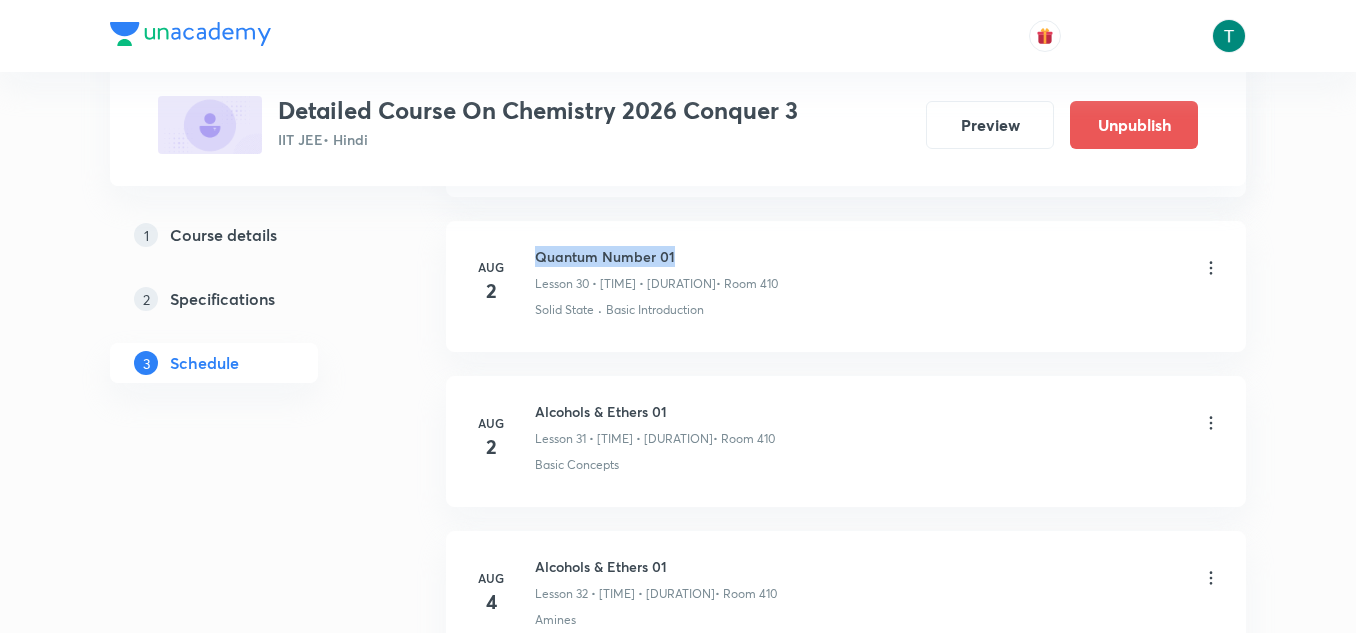 click on "[DATE] Quantum Number 01 Lesson 30 • [TIME] • [DURATION] ​ • Room 410 Solid State · Basic Introduction" at bounding box center [846, 286] 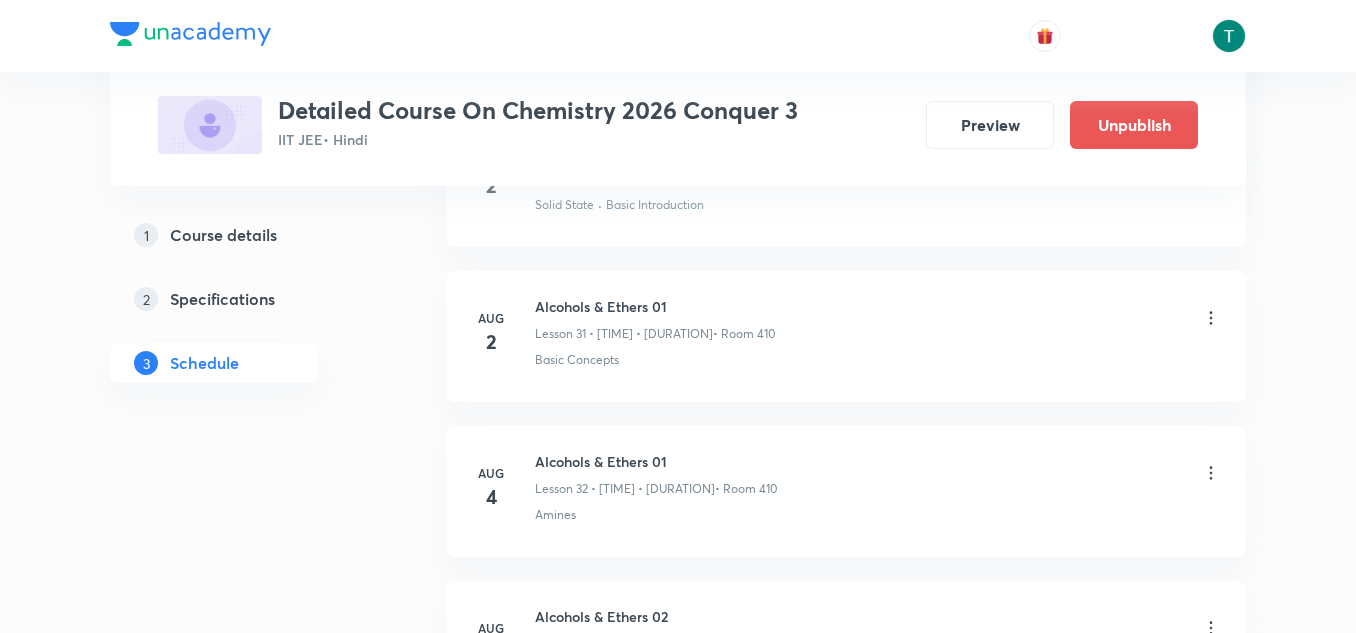 scroll, scrollTop: 5822, scrollLeft: 0, axis: vertical 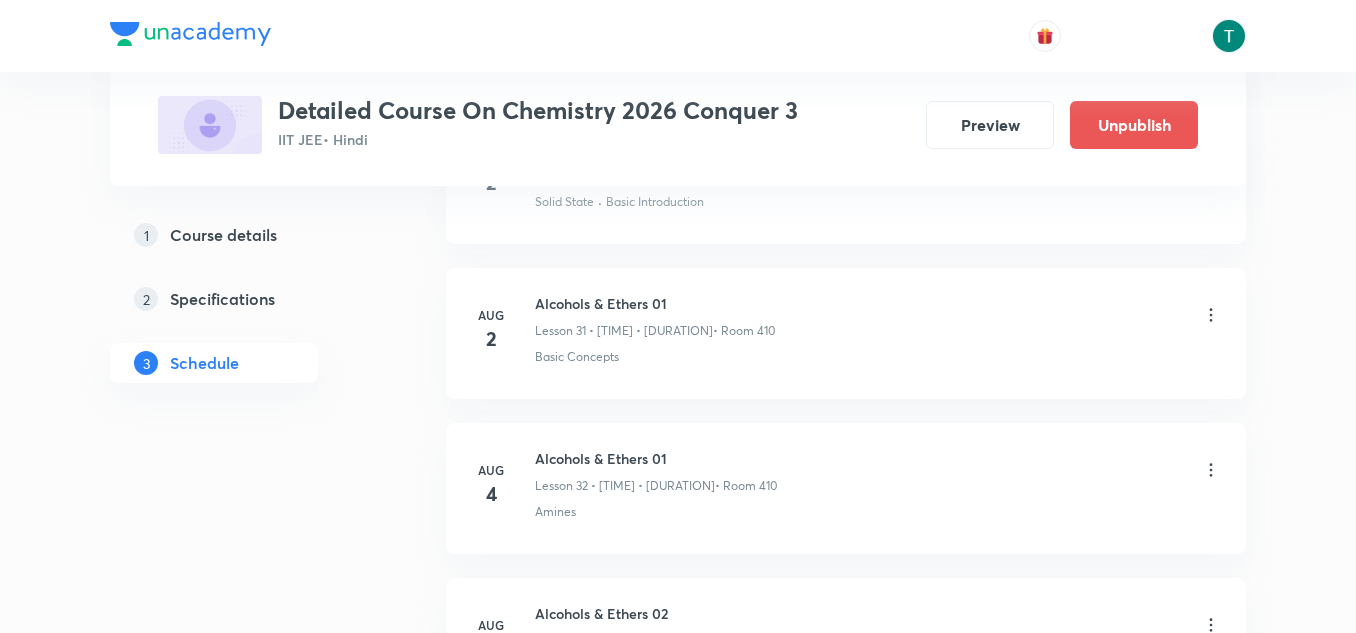 click 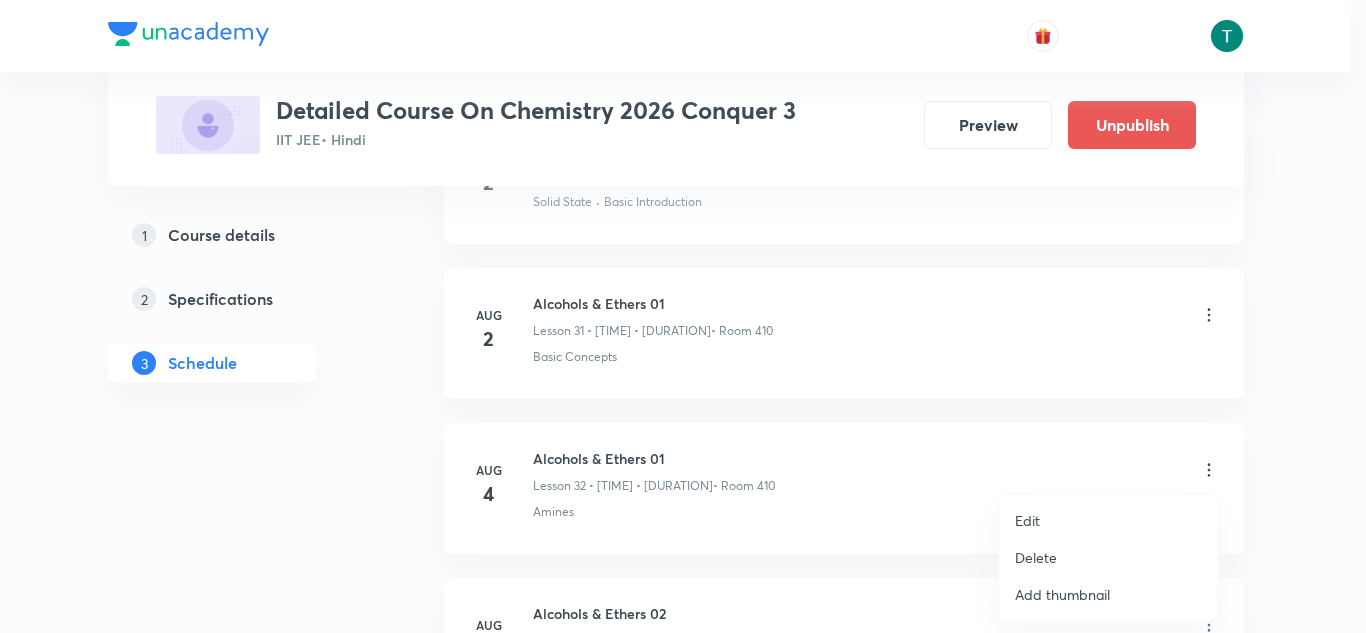 click on "Edit" at bounding box center [1027, 520] 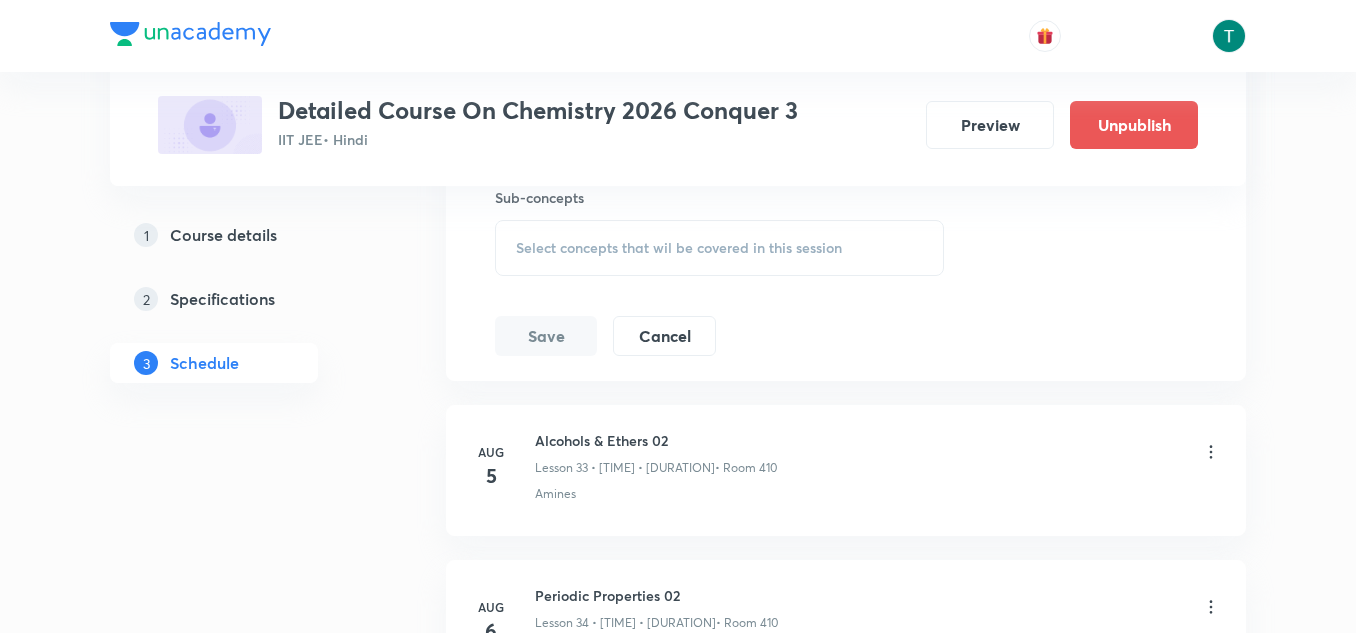 click on "Session title 20/99 Alcohols & Ethers 01 ​ Schedule for Aug 4, 2025, 8:10 AM ​ Duration (in minutes) 90 ​   Session type Online Offline Room 410 Sub-concepts Select concepts that wil be covered in this session Save Cancel" at bounding box center (846, -68) 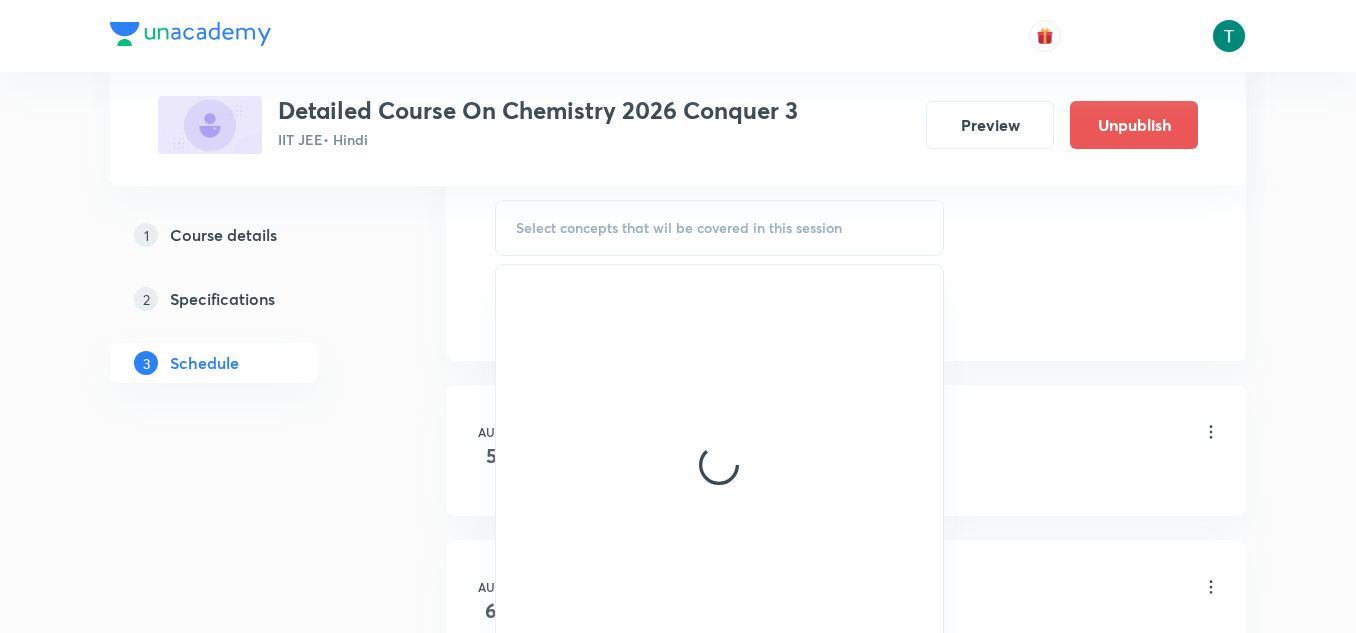 scroll, scrollTop: 5827, scrollLeft: 0, axis: vertical 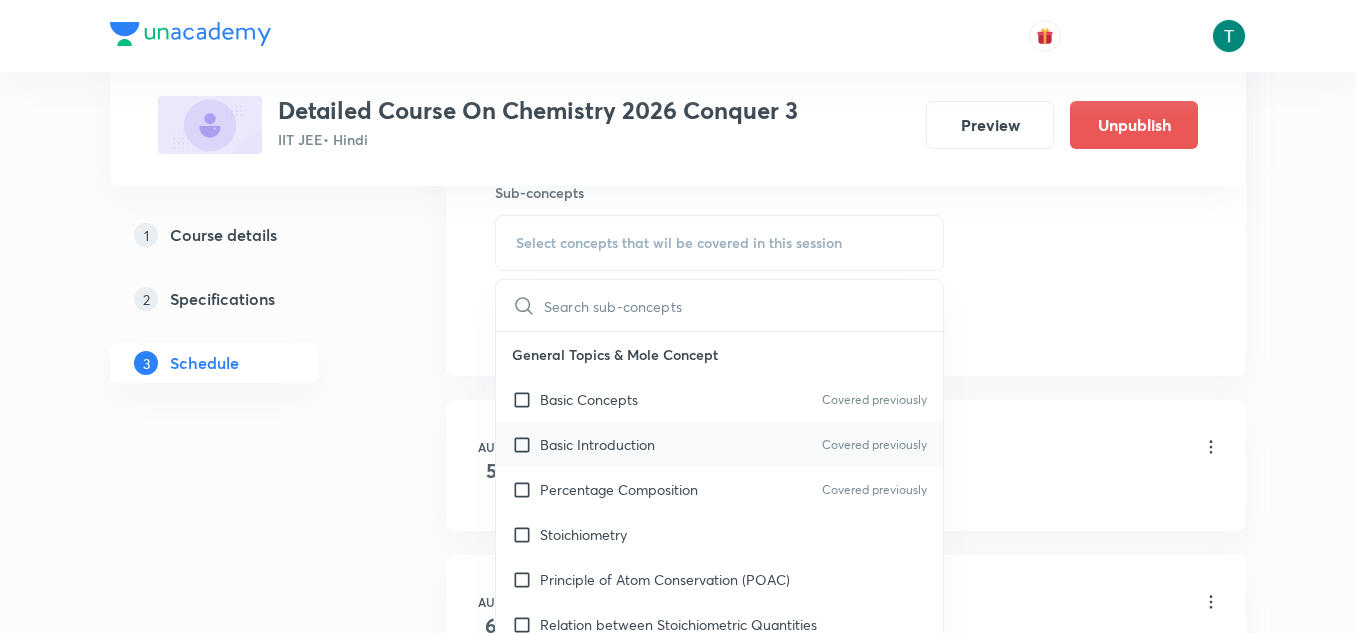 click on "Basic Introduction" at bounding box center (597, 444) 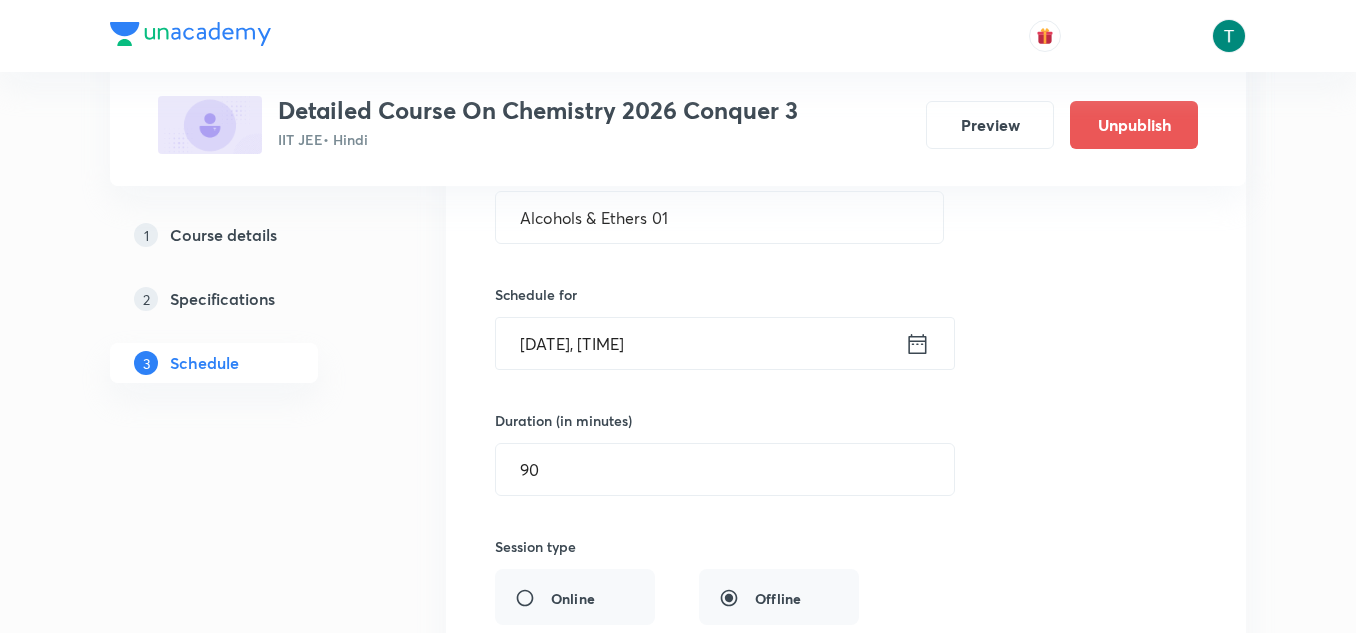 scroll, scrollTop: 5198, scrollLeft: 0, axis: vertical 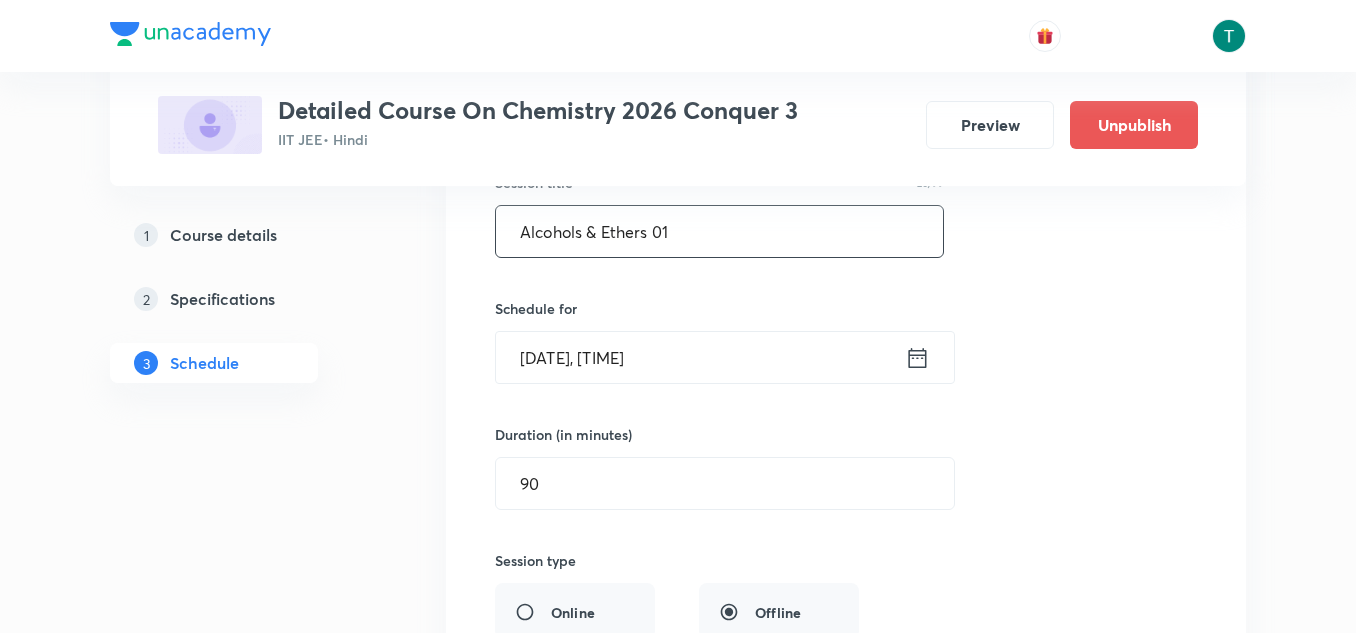 drag, startPoint x: 693, startPoint y: 226, endPoint x: 258, endPoint y: 279, distance: 438.21683 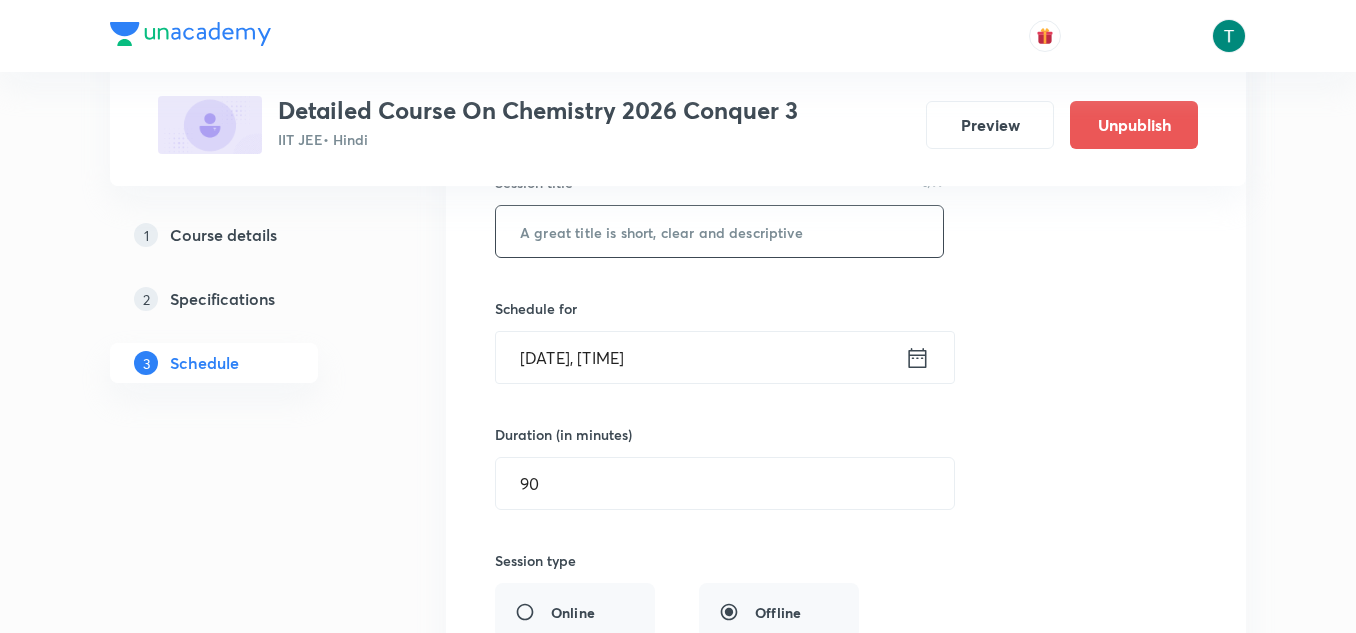 paste on "Quantum Number 01" 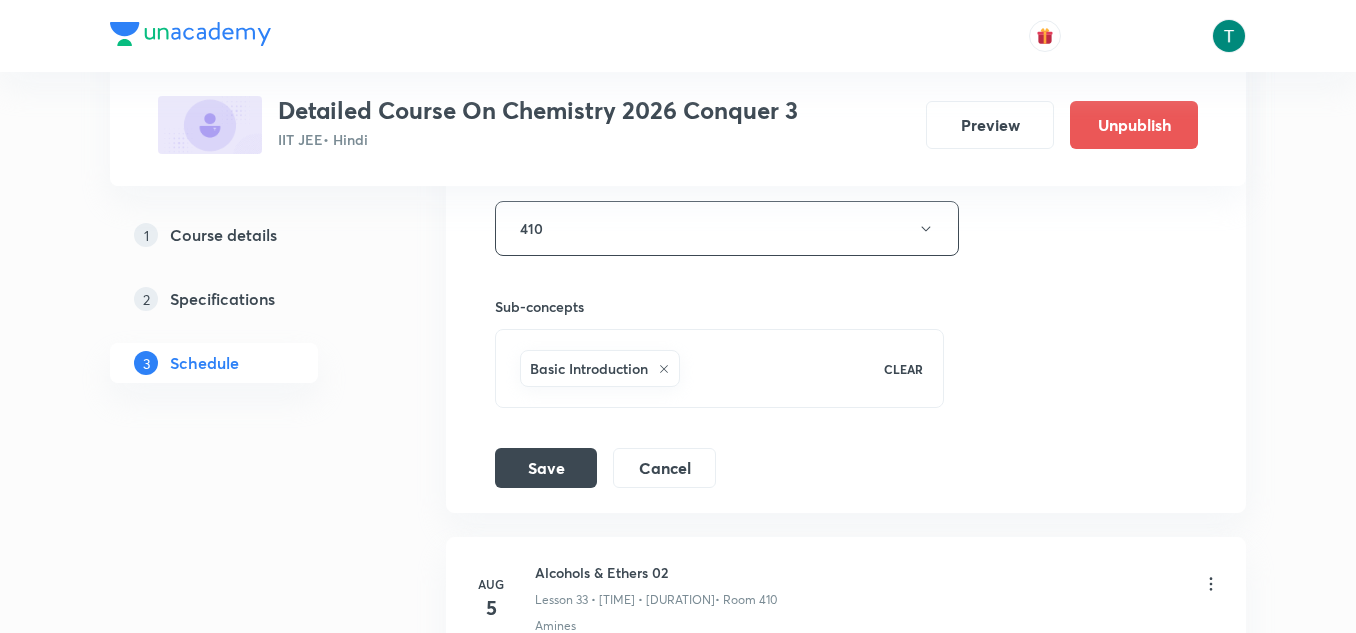 scroll, scrollTop: 5745, scrollLeft: 0, axis: vertical 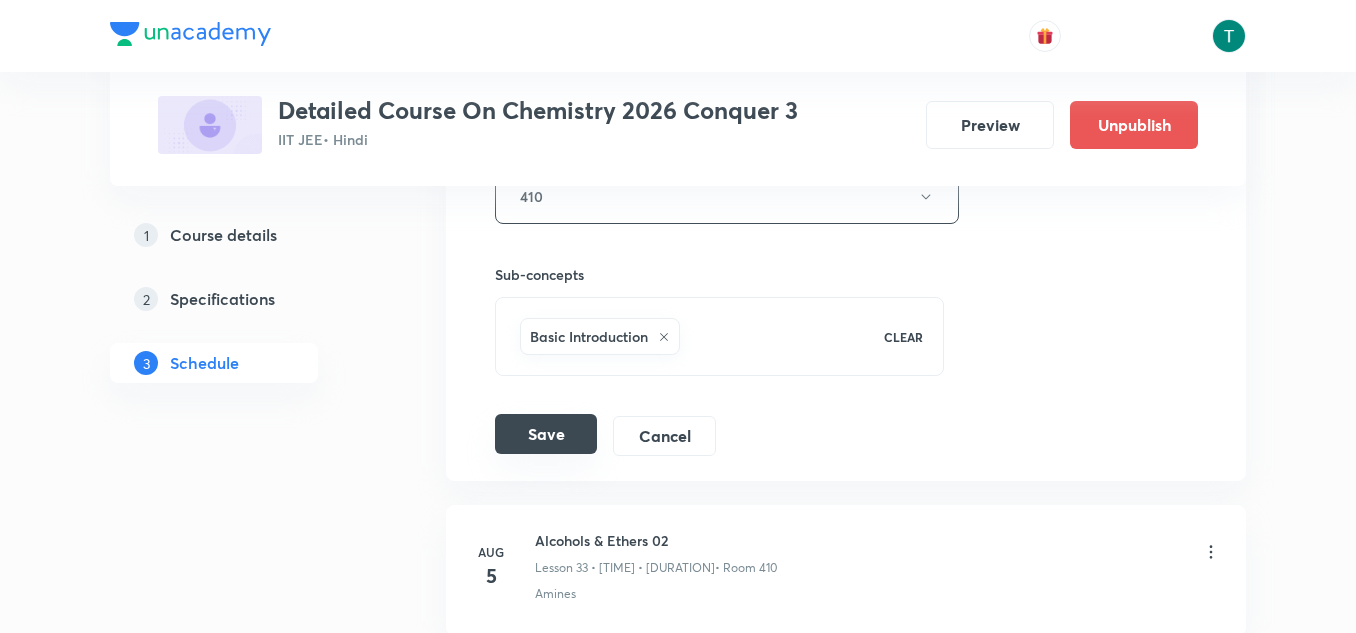 type on "Quantum Number 02" 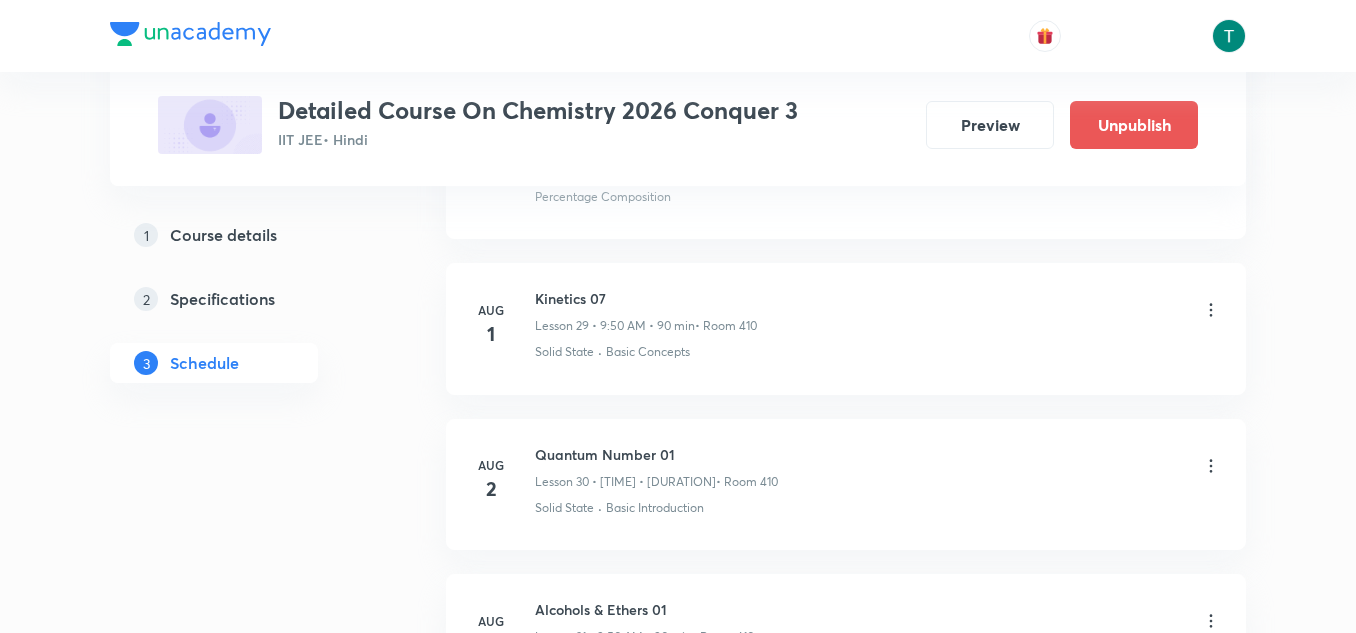 scroll, scrollTop: 5517, scrollLeft: 0, axis: vertical 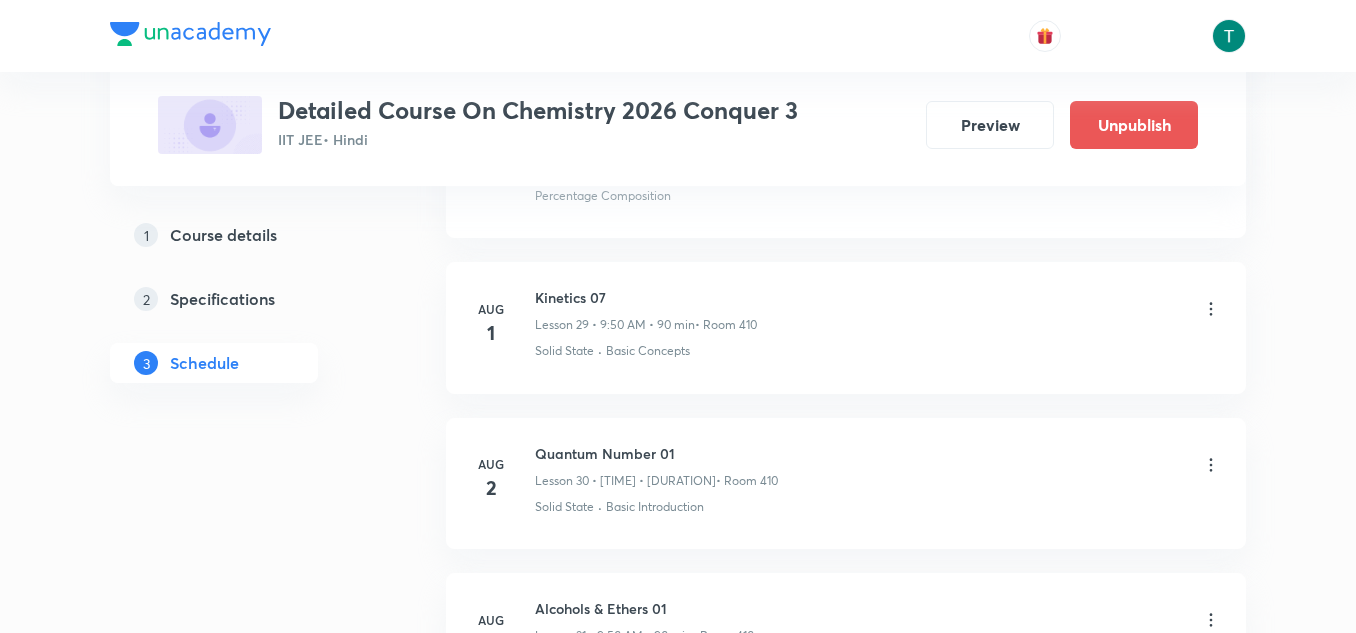 drag, startPoint x: 539, startPoint y: 442, endPoint x: 812, endPoint y: 470, distance: 274.43213 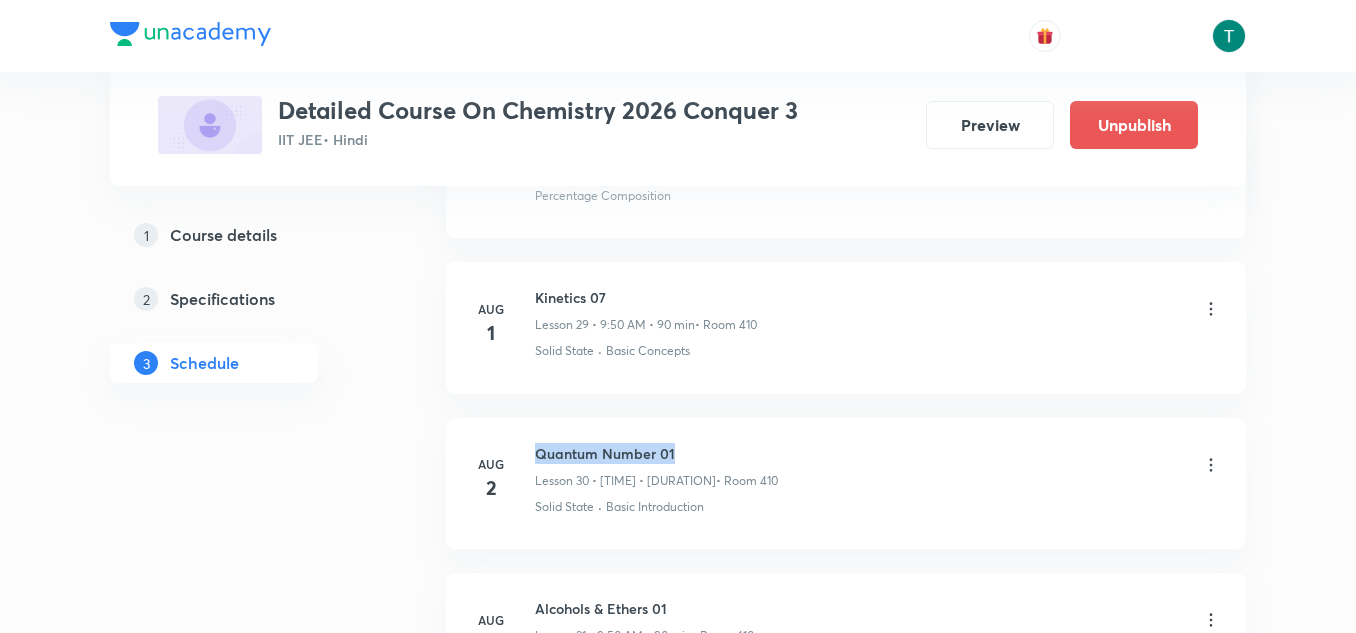 drag, startPoint x: 536, startPoint y: 448, endPoint x: 774, endPoint y: 435, distance: 238.35478 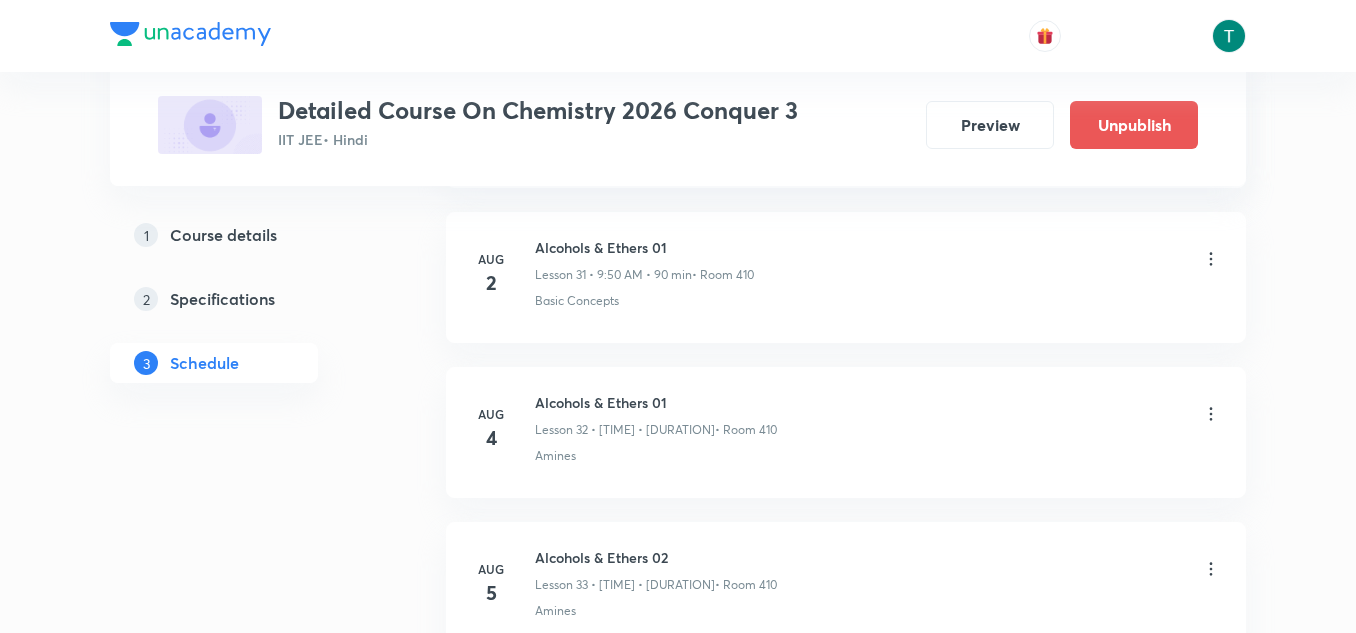scroll, scrollTop: 5926, scrollLeft: 0, axis: vertical 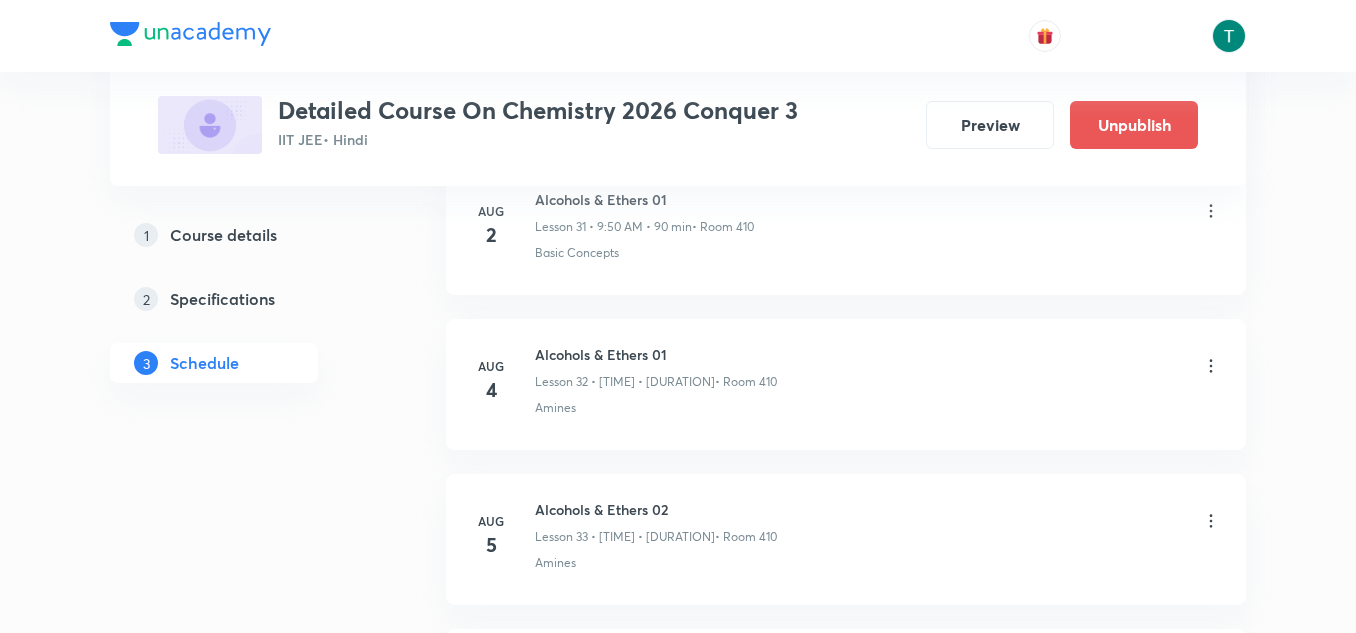 click 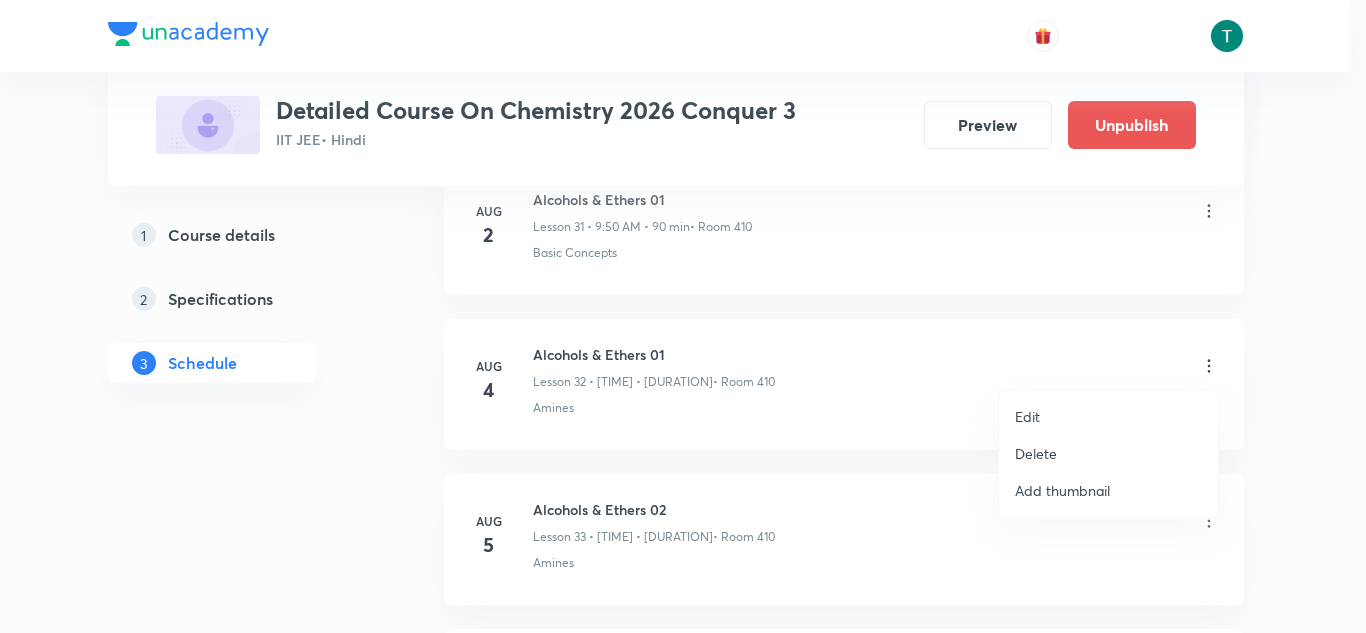 click on "Edit" at bounding box center [1027, 416] 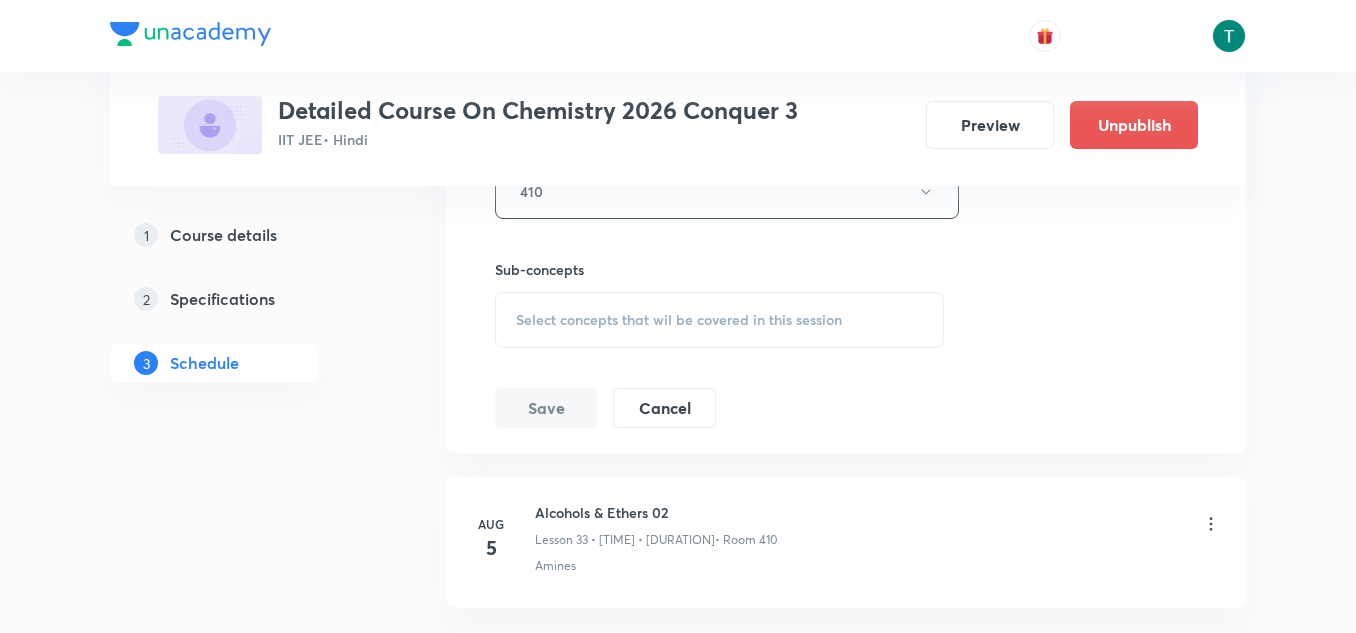 scroll, scrollTop: 5749, scrollLeft: 0, axis: vertical 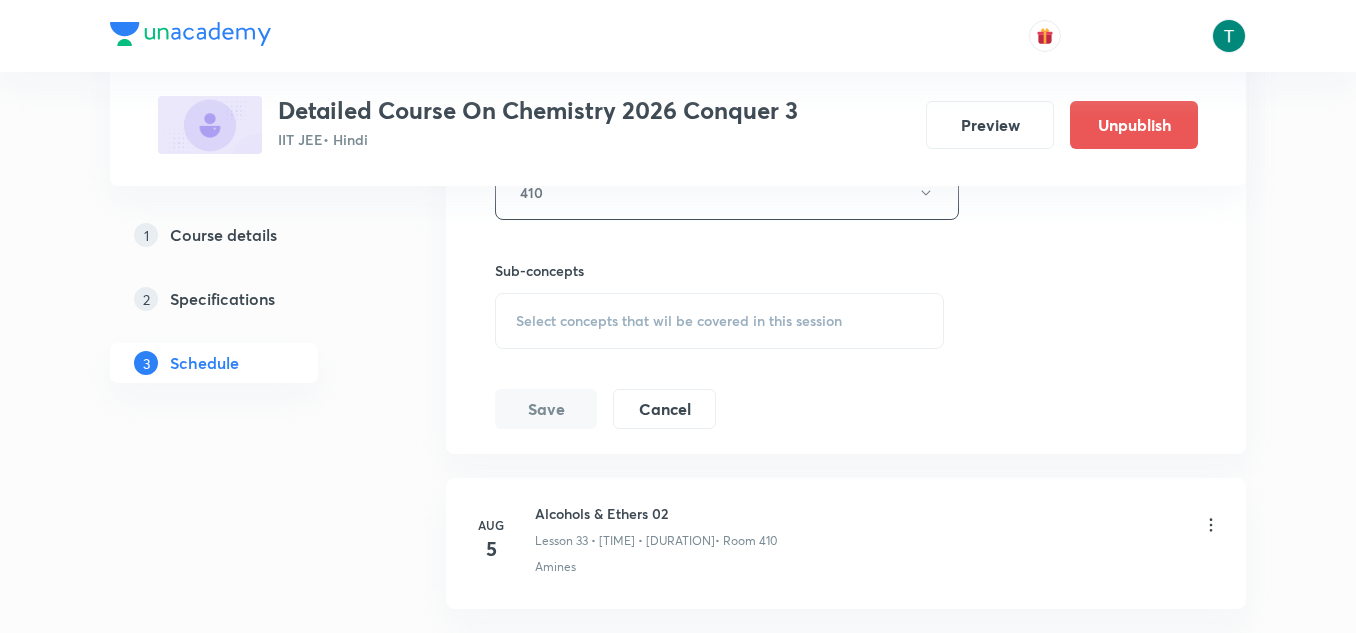 click on "Select concepts that wil be covered in this session" at bounding box center (679, 321) 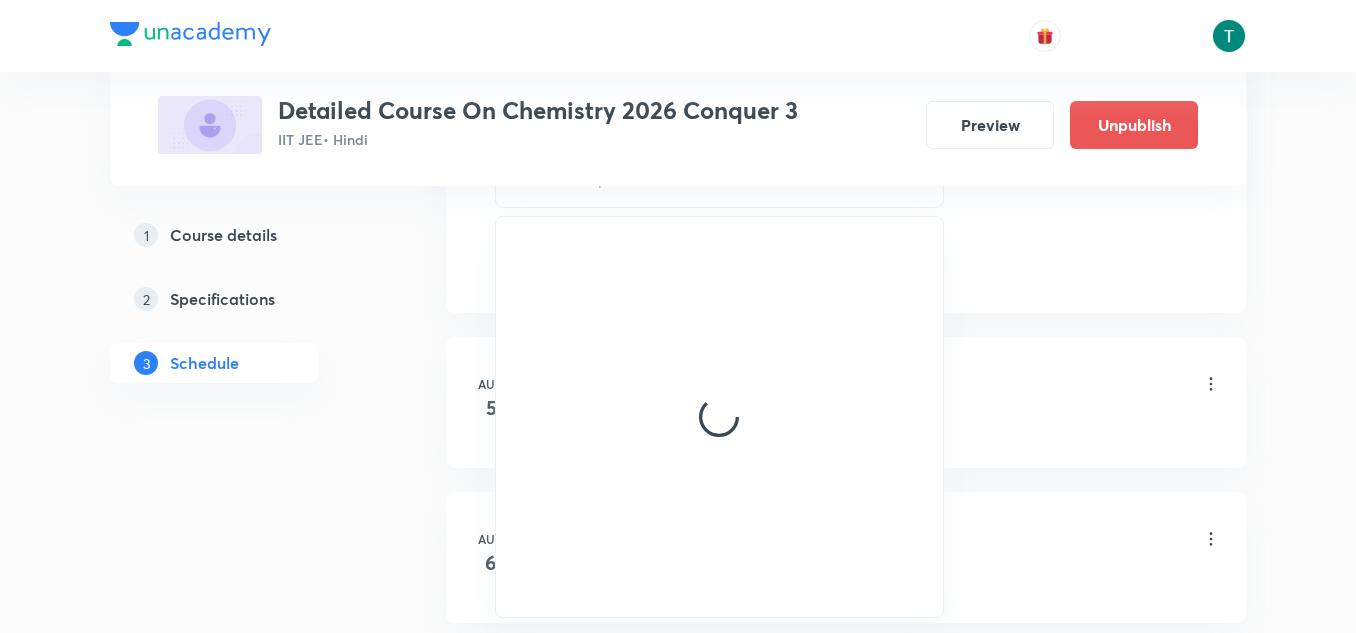 scroll, scrollTop: 5892, scrollLeft: 0, axis: vertical 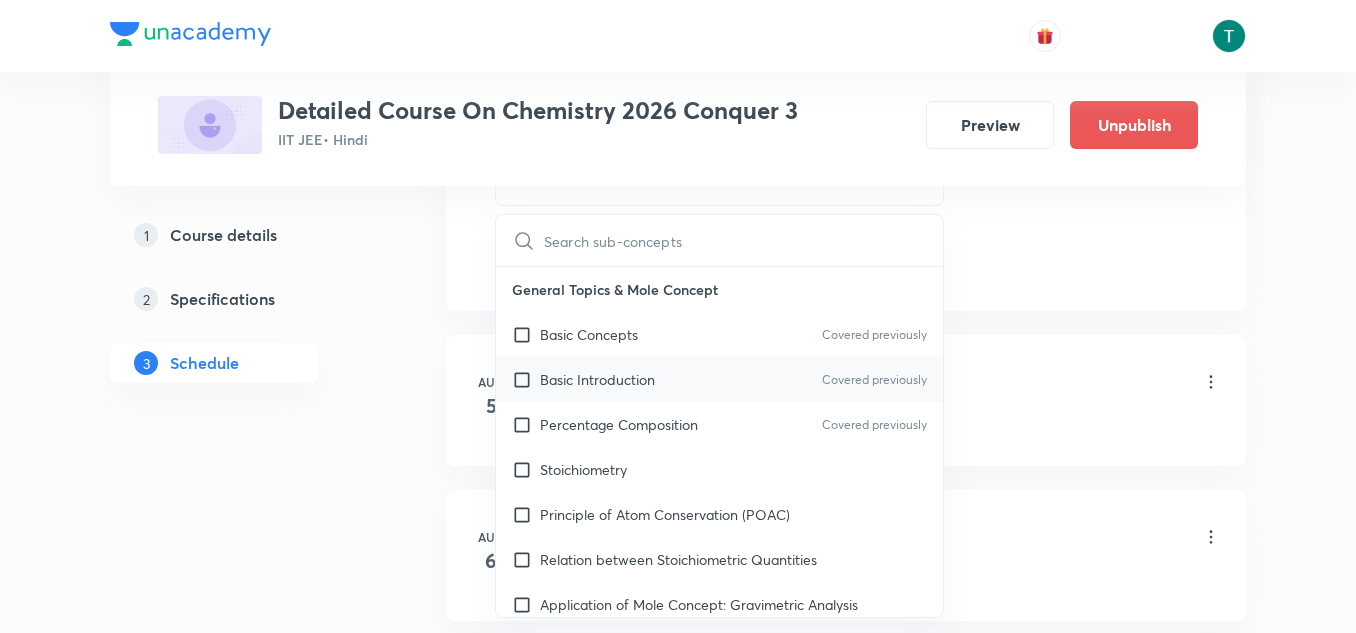 click on "Basic Introduction" at bounding box center (597, 379) 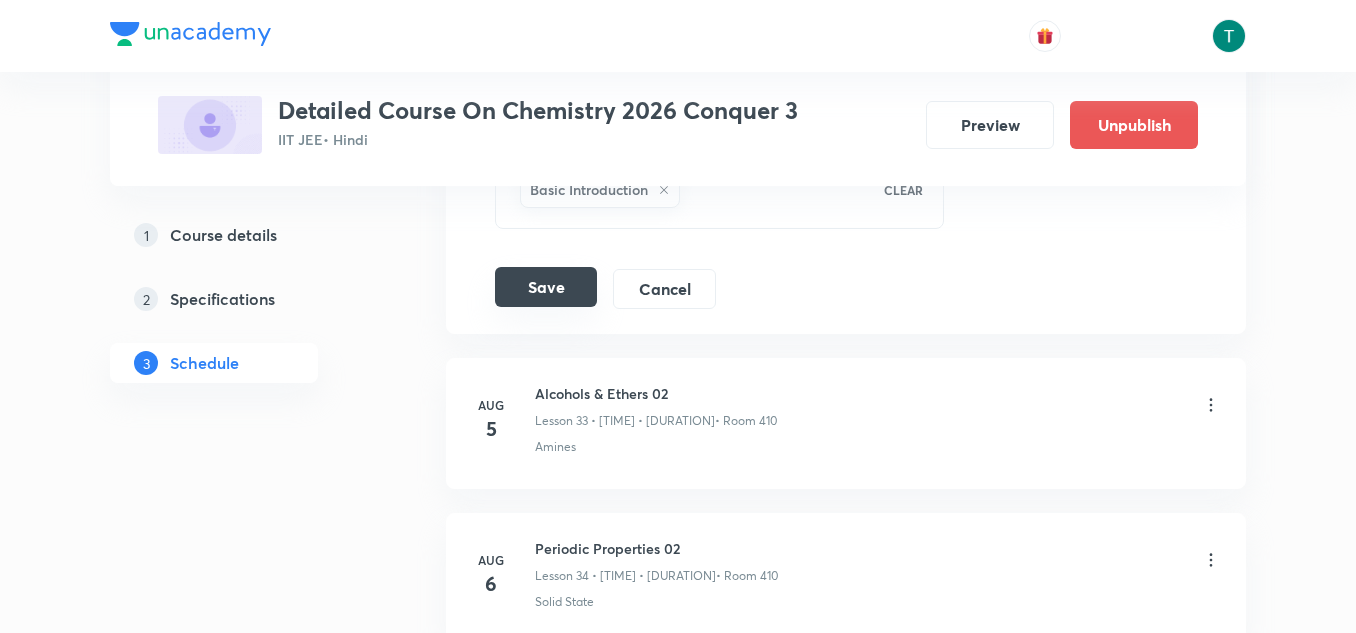 click on "Save" at bounding box center (546, 287) 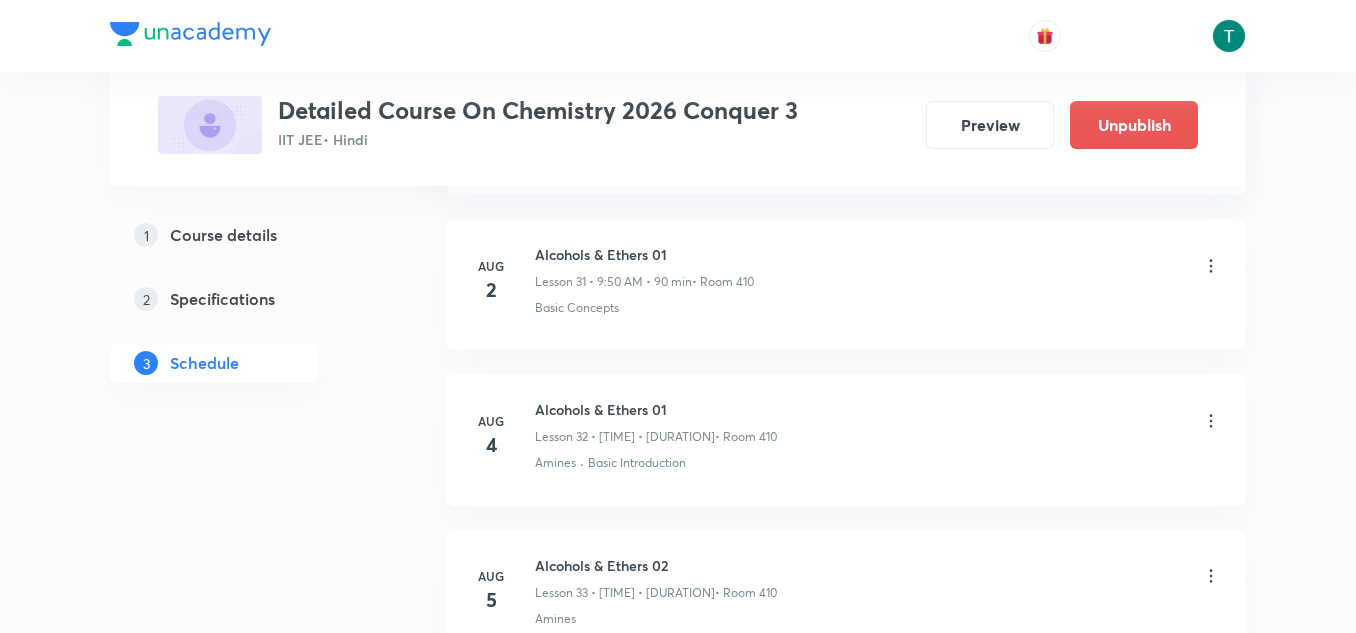 scroll, scrollTop: 4954, scrollLeft: 0, axis: vertical 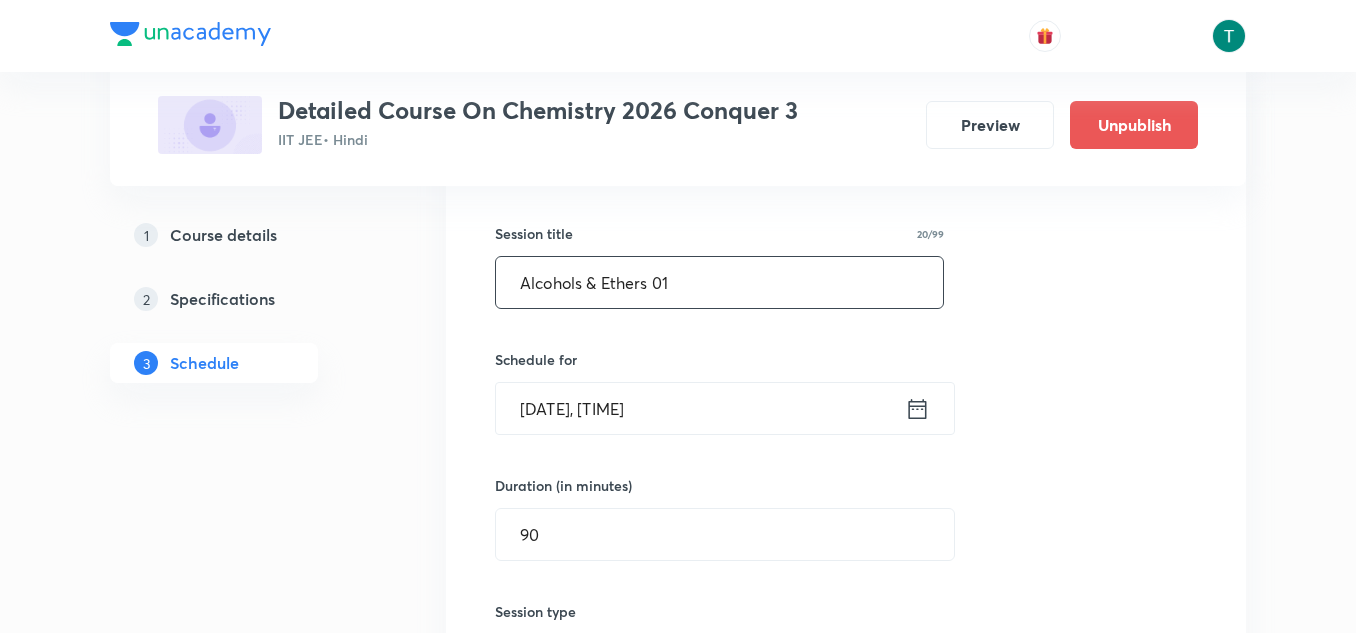 type on "v" 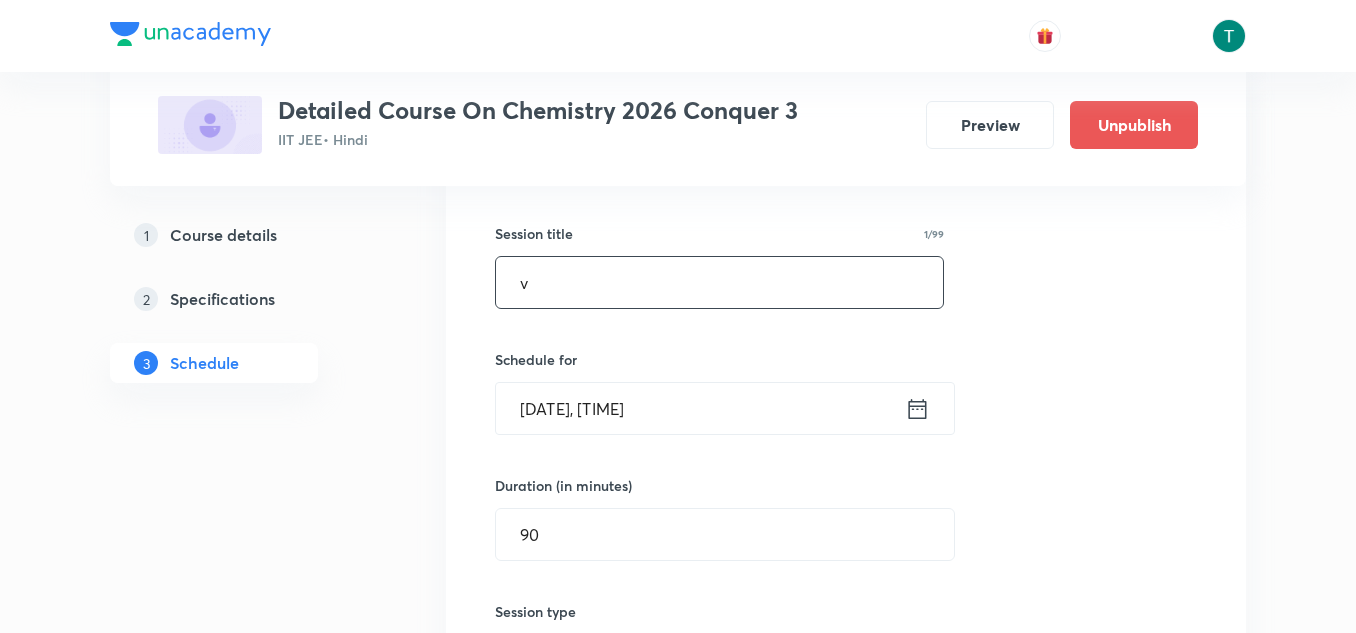 scroll, scrollTop: 0, scrollLeft: 0, axis: both 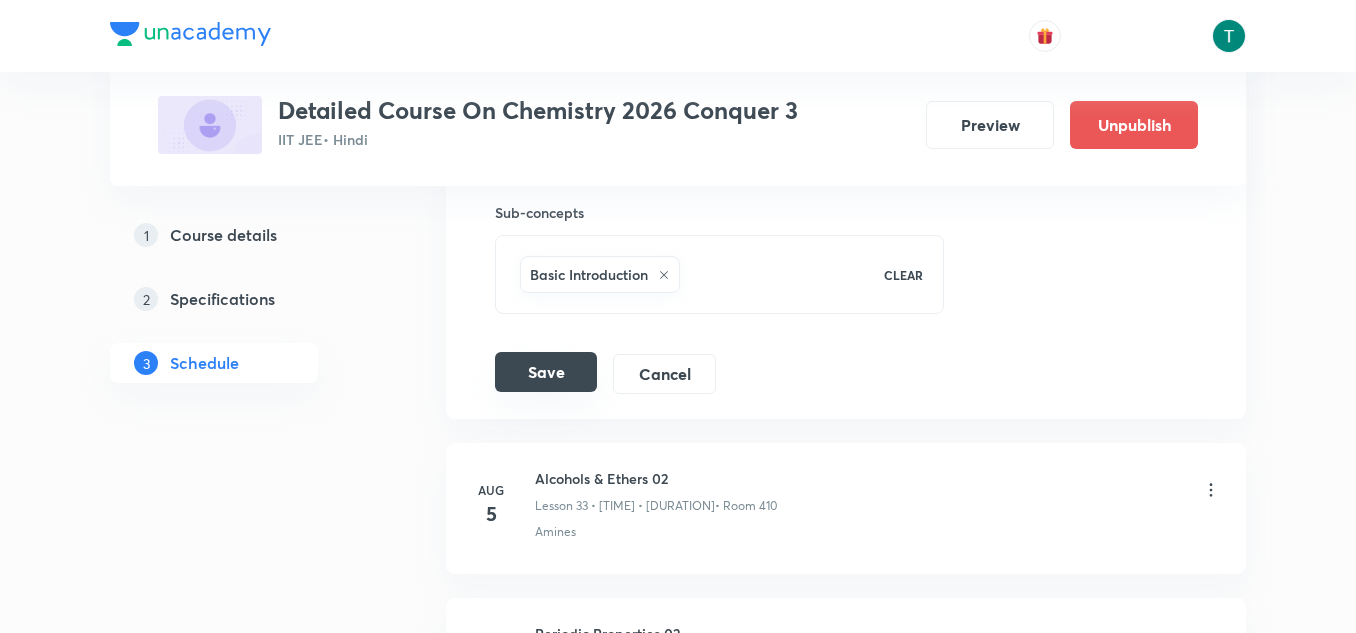 type on "Quantum Number 02" 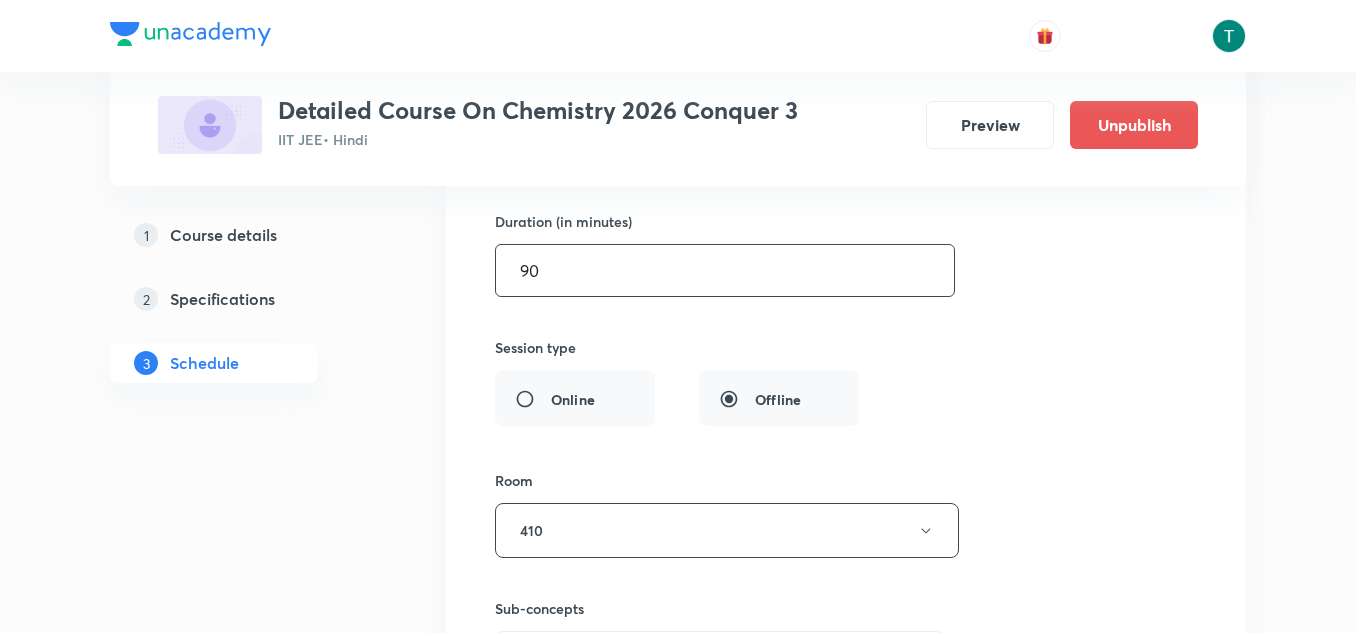 scroll, scrollTop: 5412, scrollLeft: 0, axis: vertical 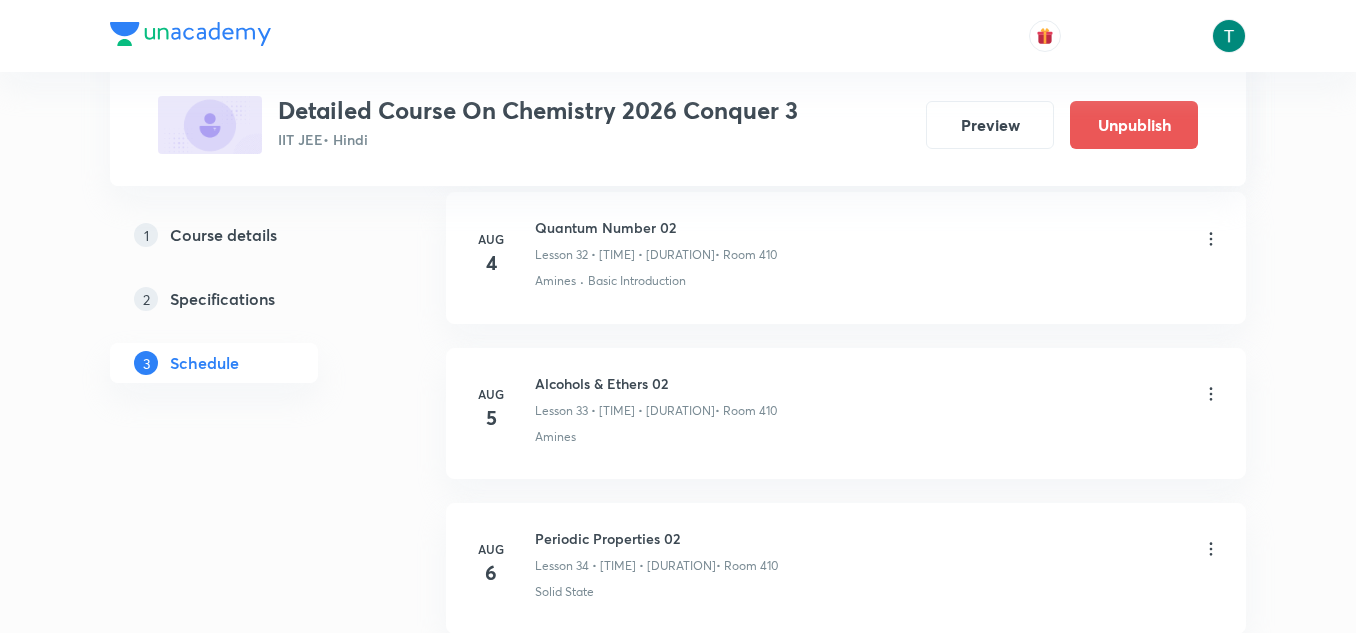 click 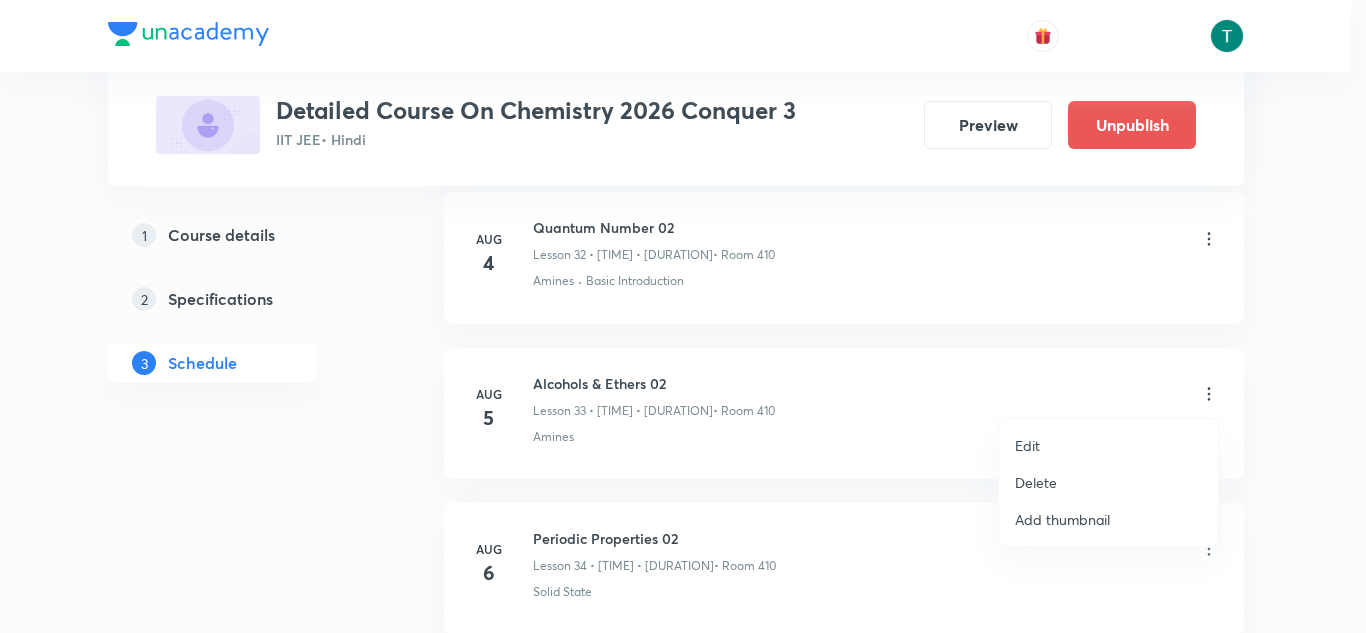 click on "Edit" at bounding box center (1027, 445) 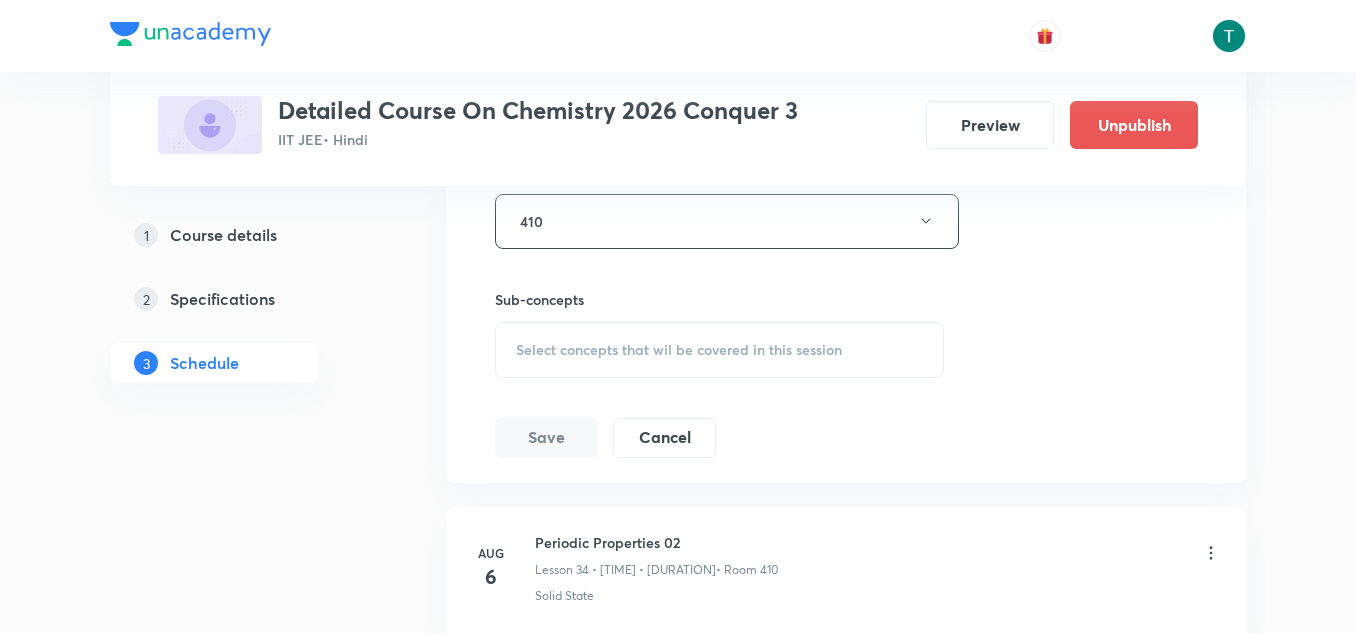 scroll, scrollTop: 5874, scrollLeft: 0, axis: vertical 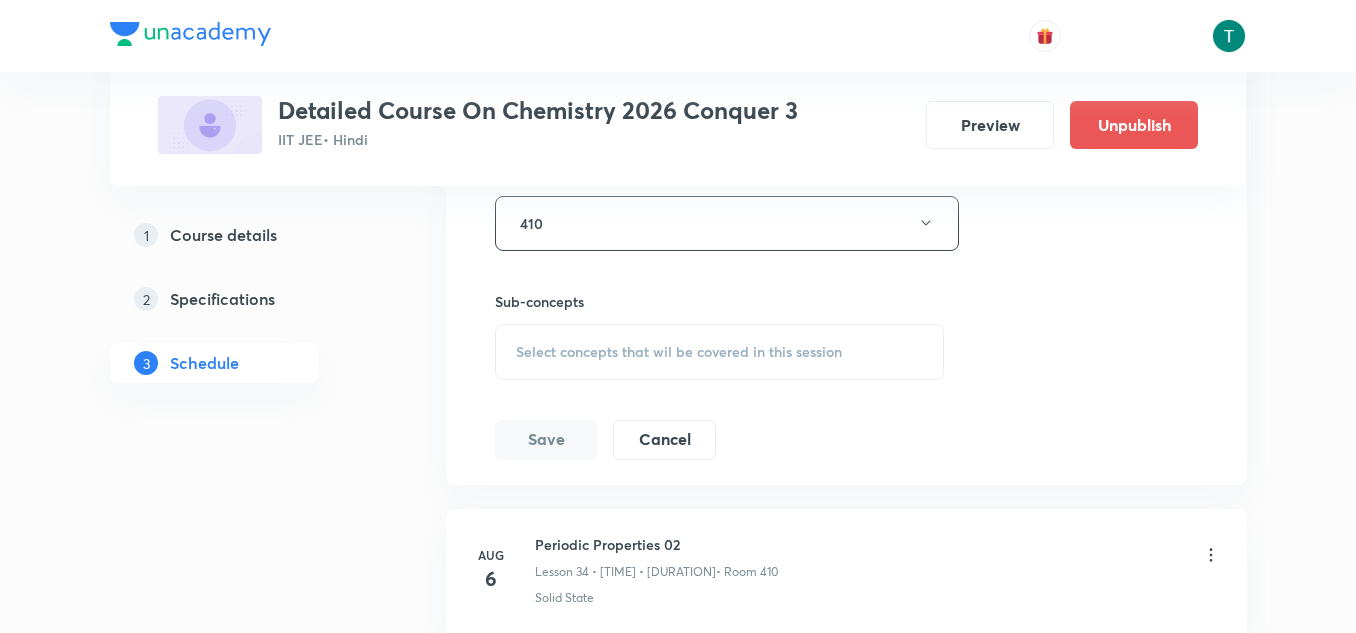 click on "Select concepts that wil be covered in this session" at bounding box center [679, 352] 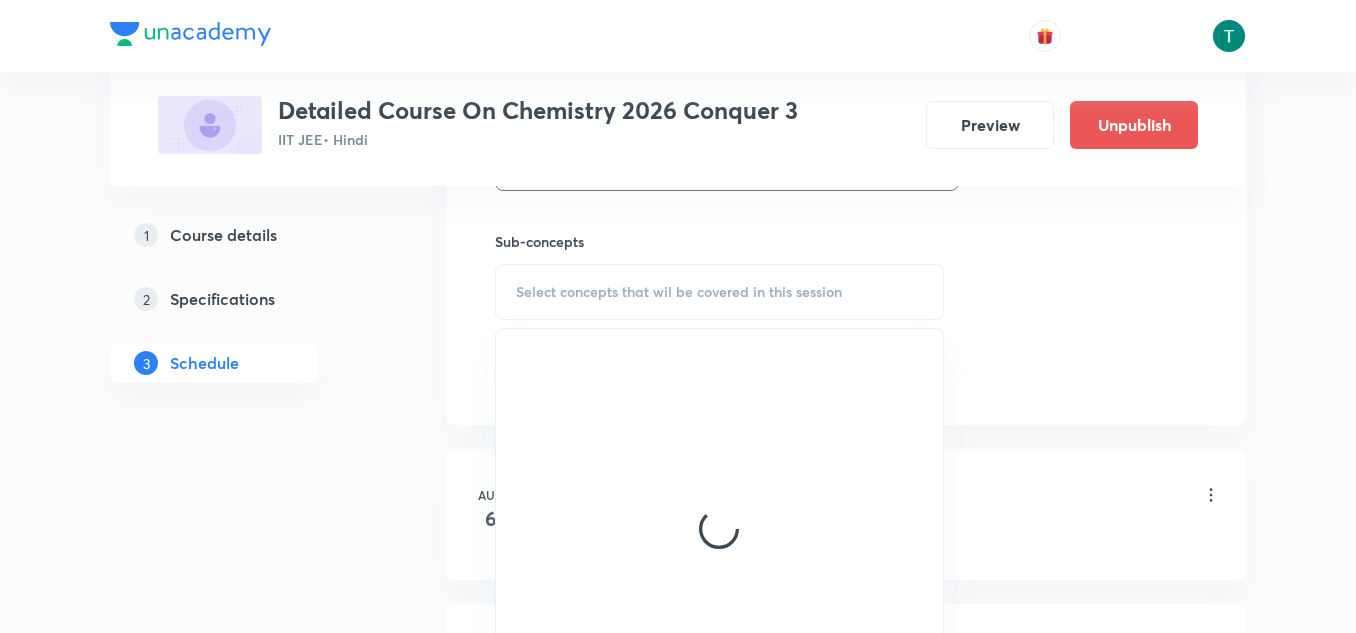 scroll, scrollTop: 5935, scrollLeft: 0, axis: vertical 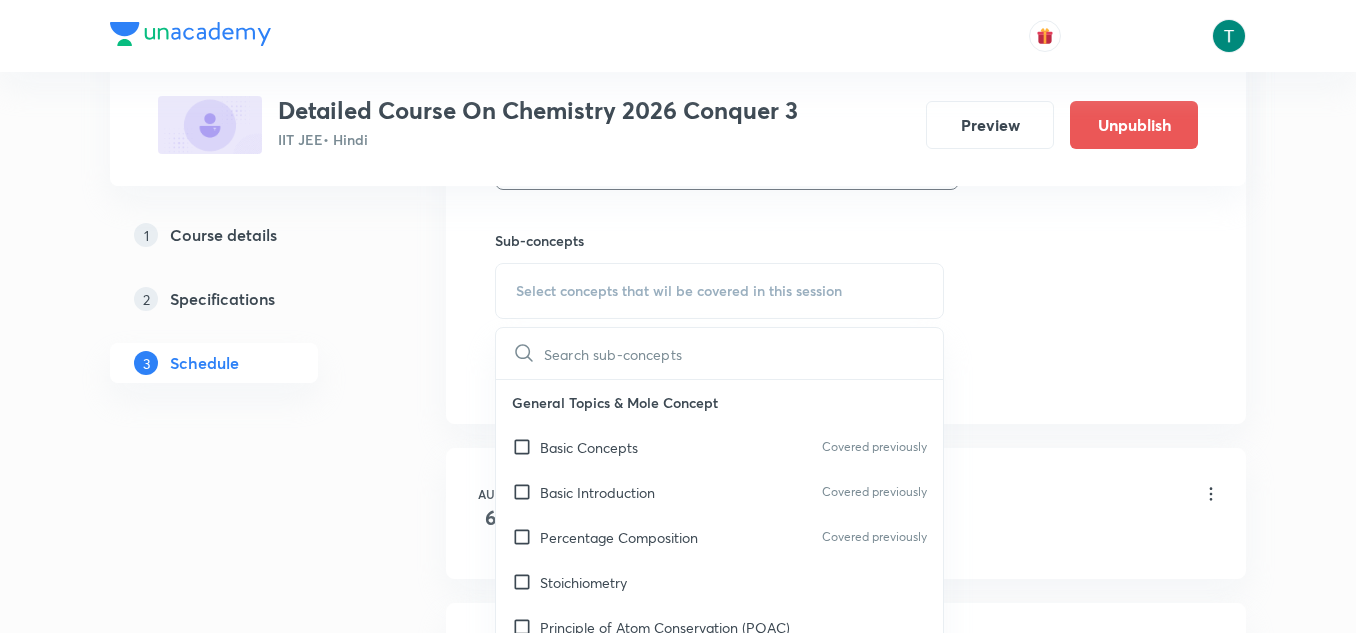 click on "Basic Introduction Covered previously" at bounding box center (719, 492) 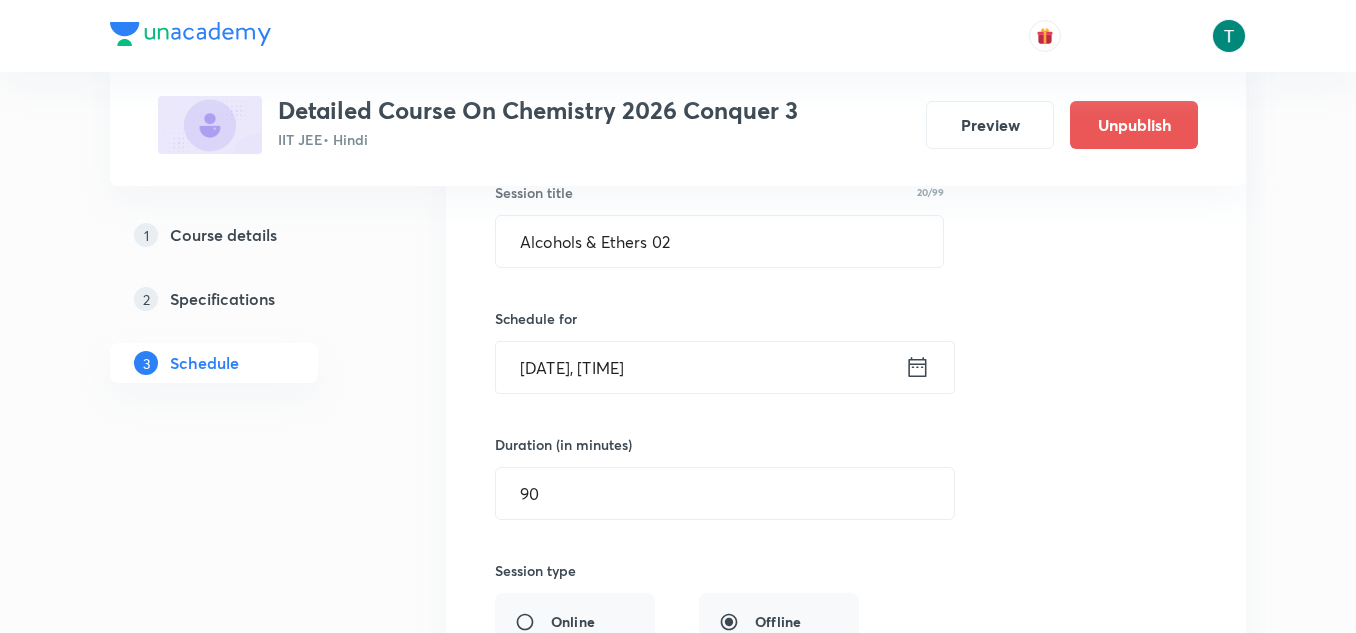 scroll, scrollTop: 5300, scrollLeft: 0, axis: vertical 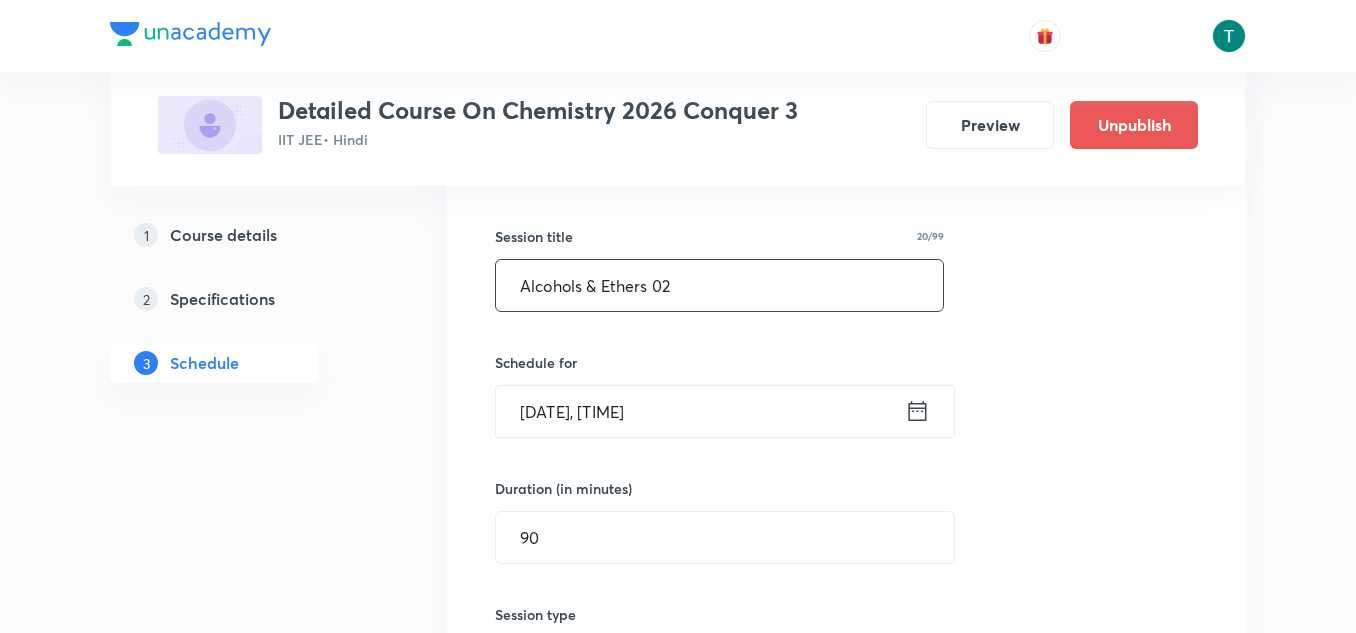 drag, startPoint x: 684, startPoint y: 283, endPoint x: 213, endPoint y: 279, distance: 471.017 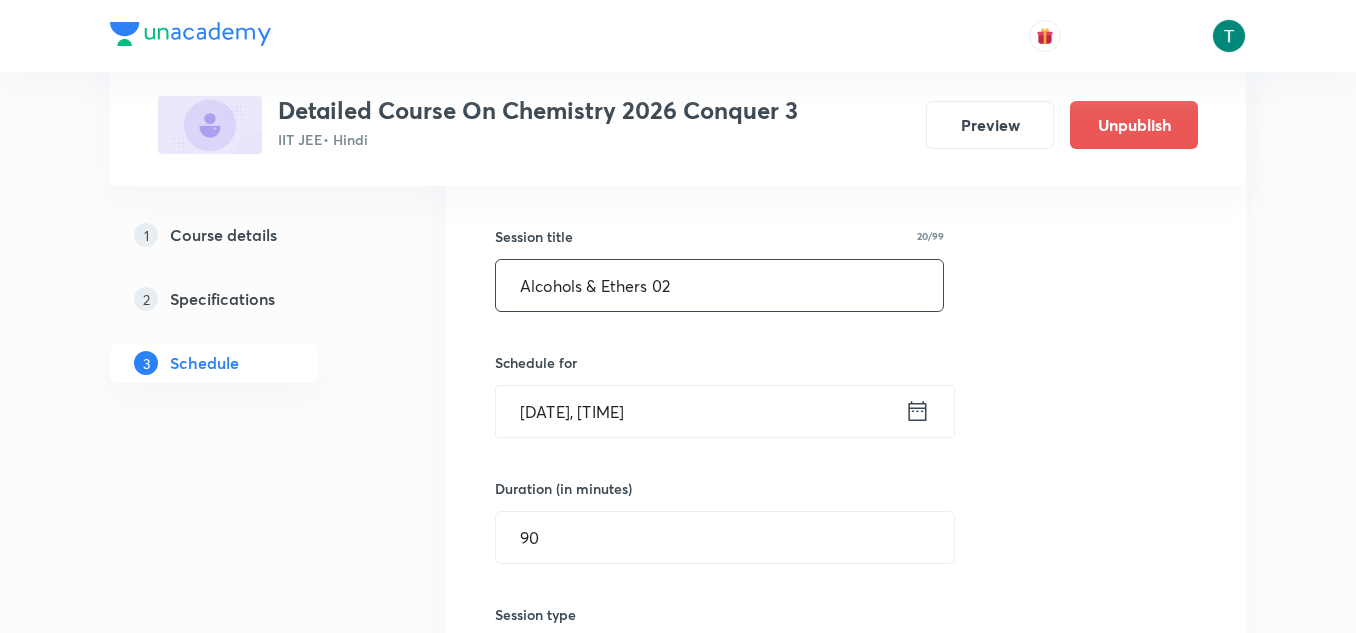 type on "v" 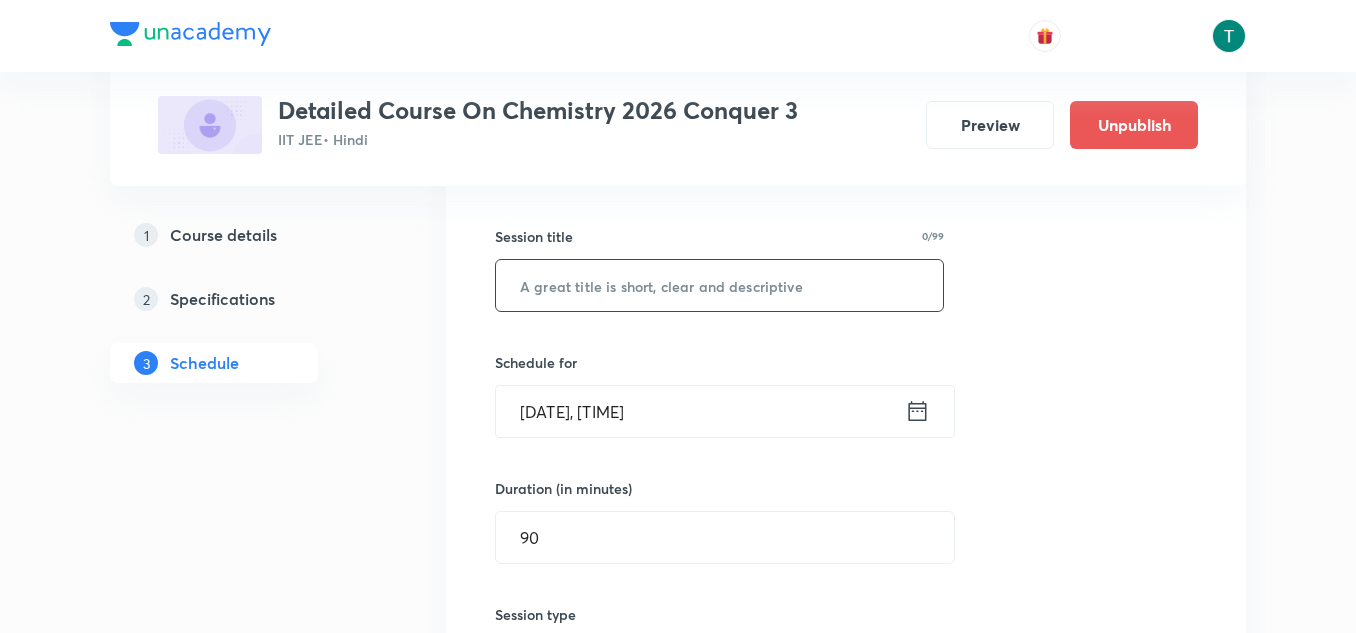 type on "v" 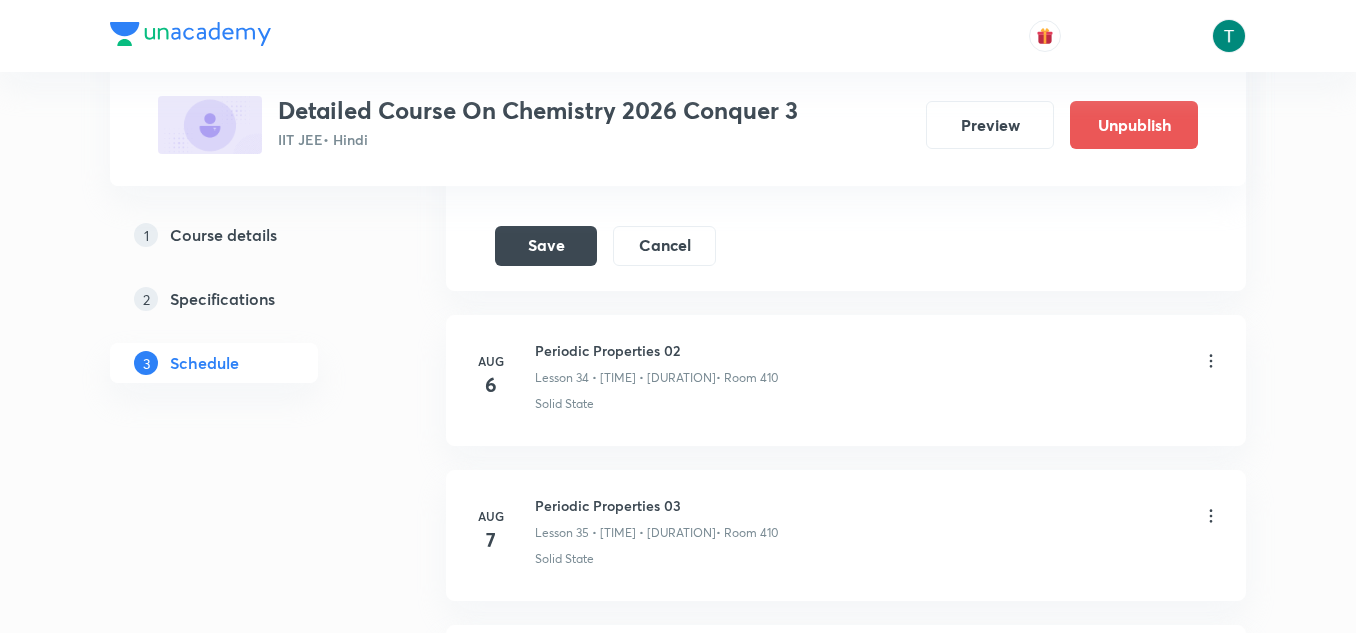 scroll, scrollTop: 6120, scrollLeft: 0, axis: vertical 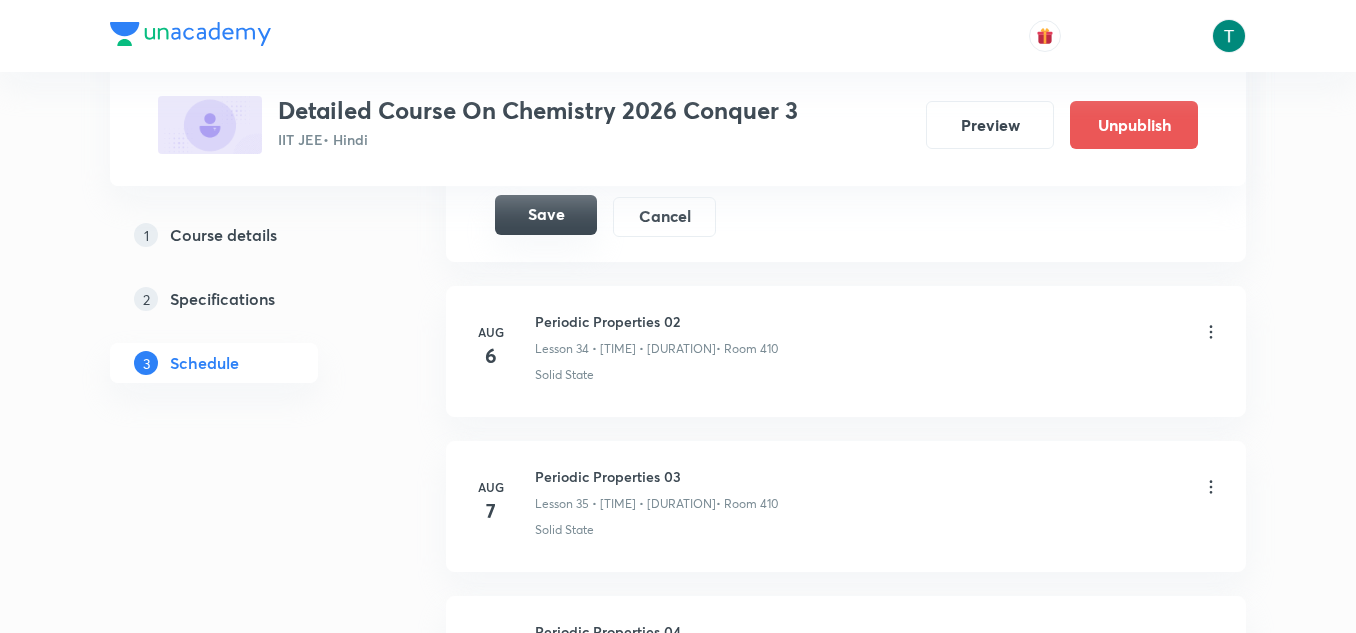type on "Quantum Number 03" 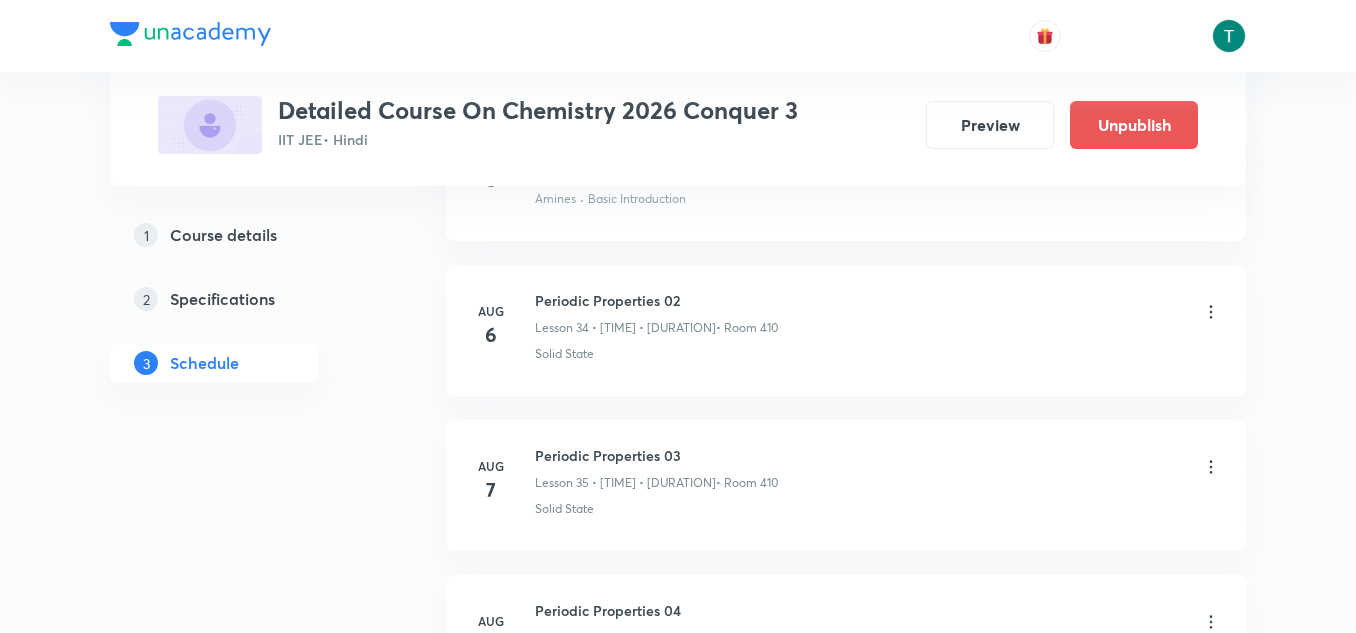 scroll, scrollTop: 5373, scrollLeft: 0, axis: vertical 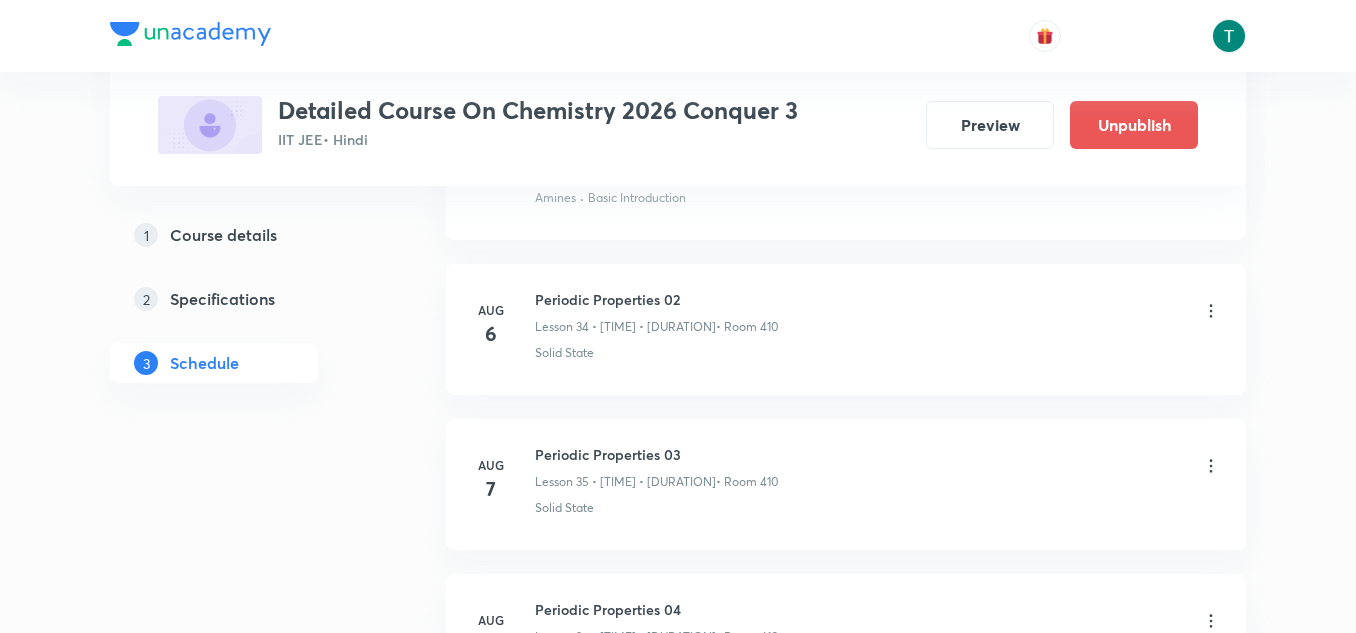 click 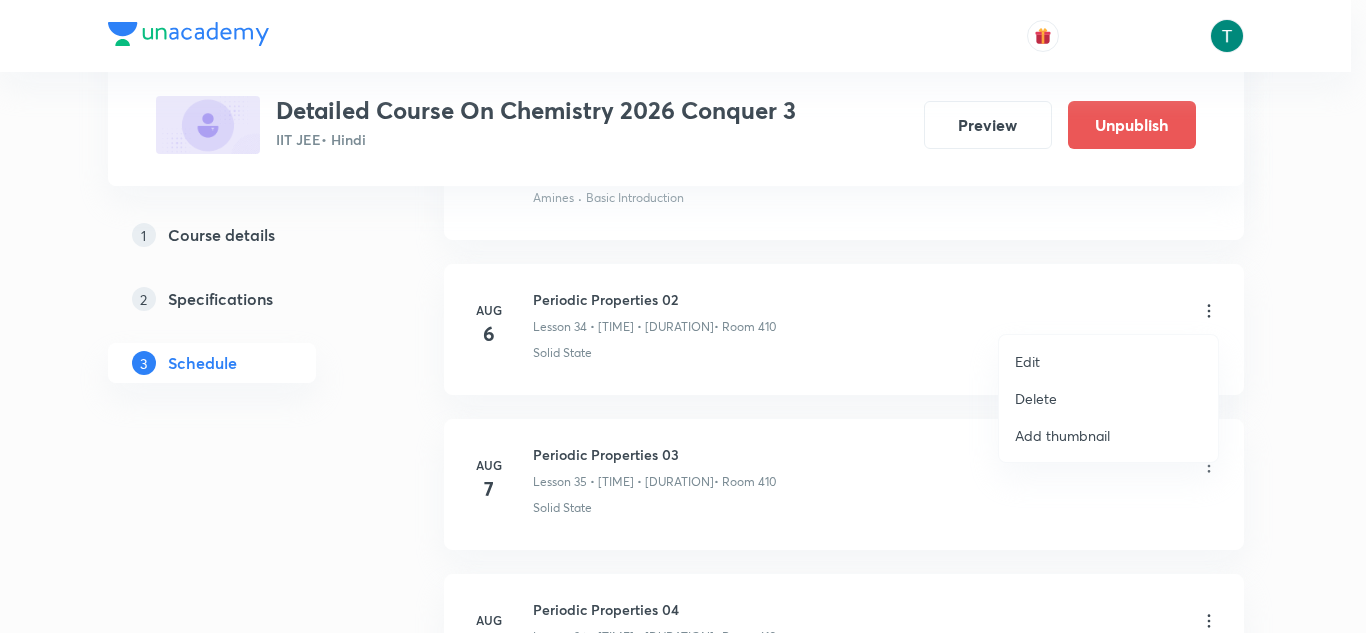 click at bounding box center [683, 316] 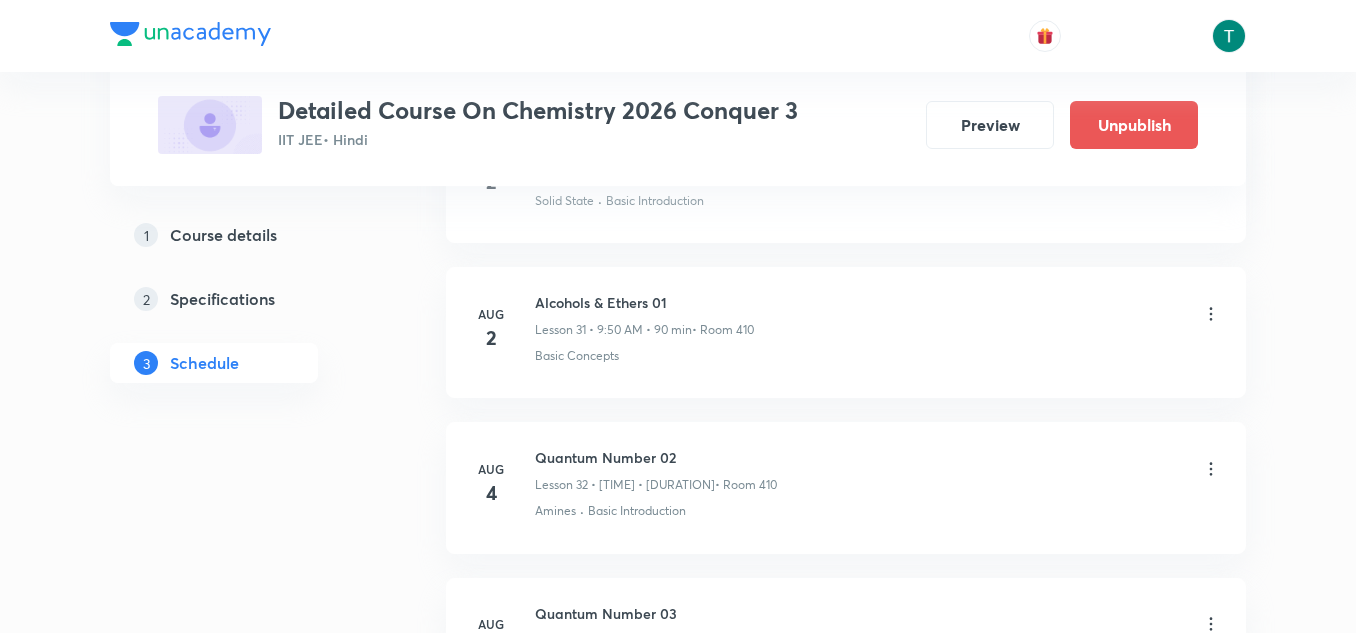 scroll, scrollTop: 4905, scrollLeft: 0, axis: vertical 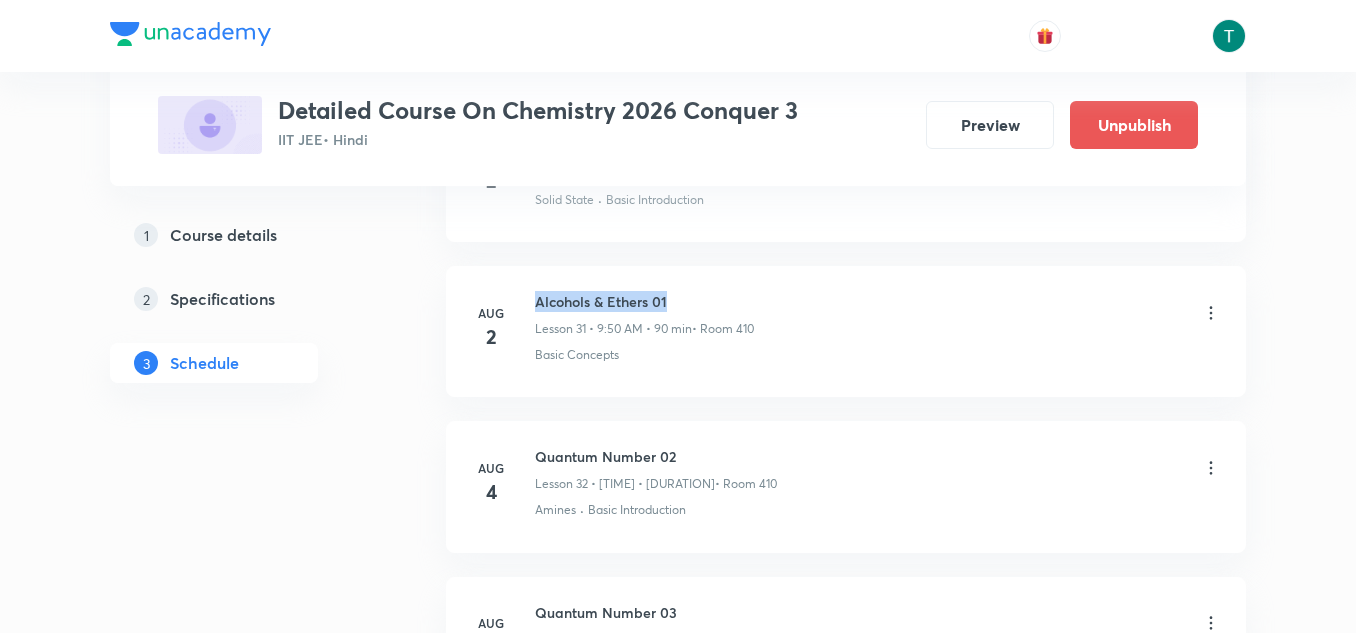 drag, startPoint x: 532, startPoint y: 286, endPoint x: 800, endPoint y: 296, distance: 268.1865 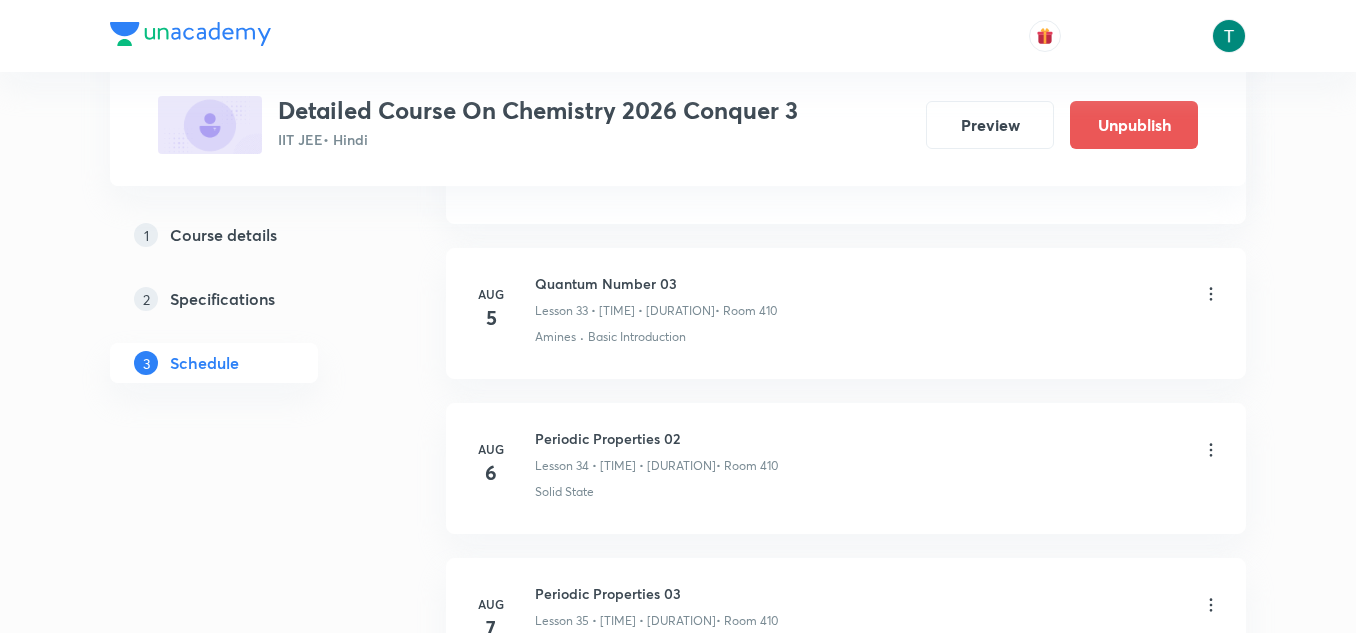 scroll, scrollTop: 5236, scrollLeft: 0, axis: vertical 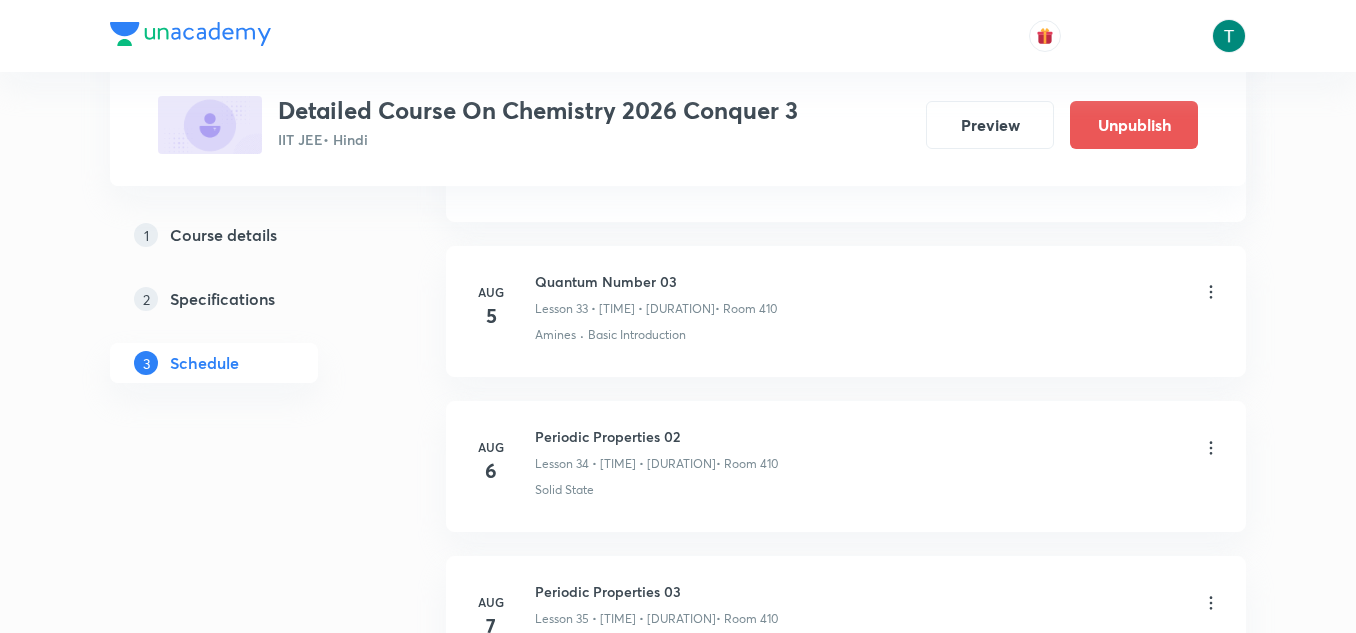 click 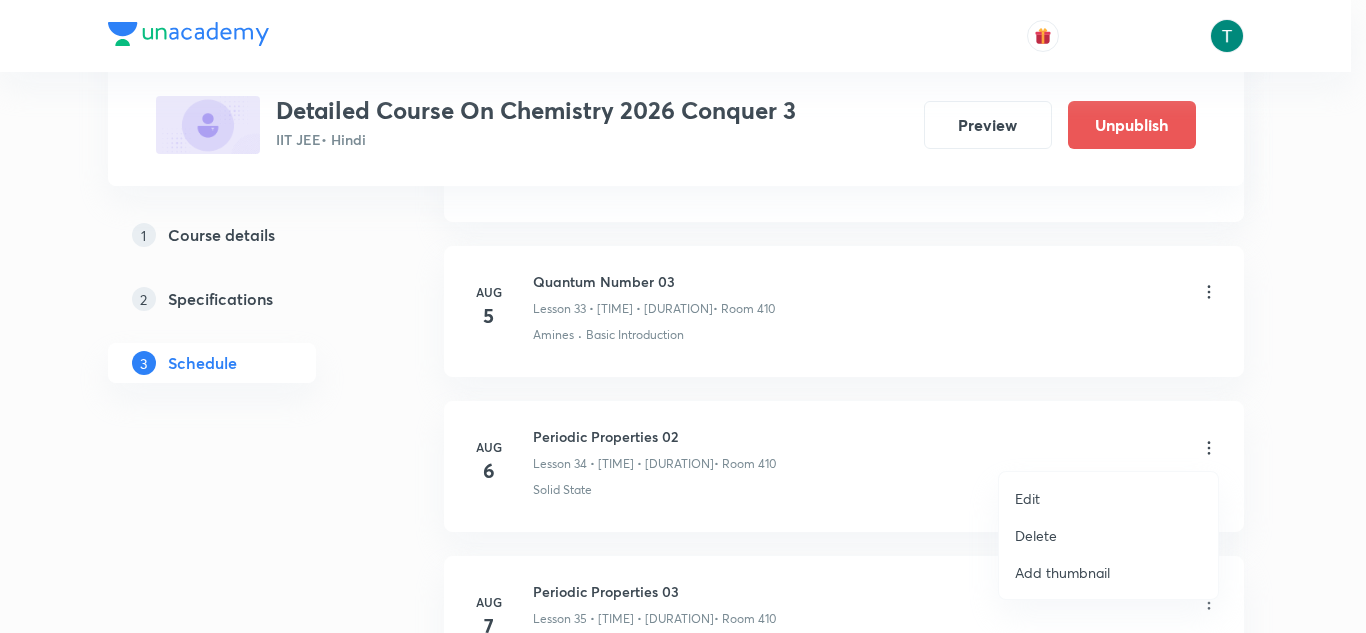 click on "Edit" at bounding box center (1108, 498) 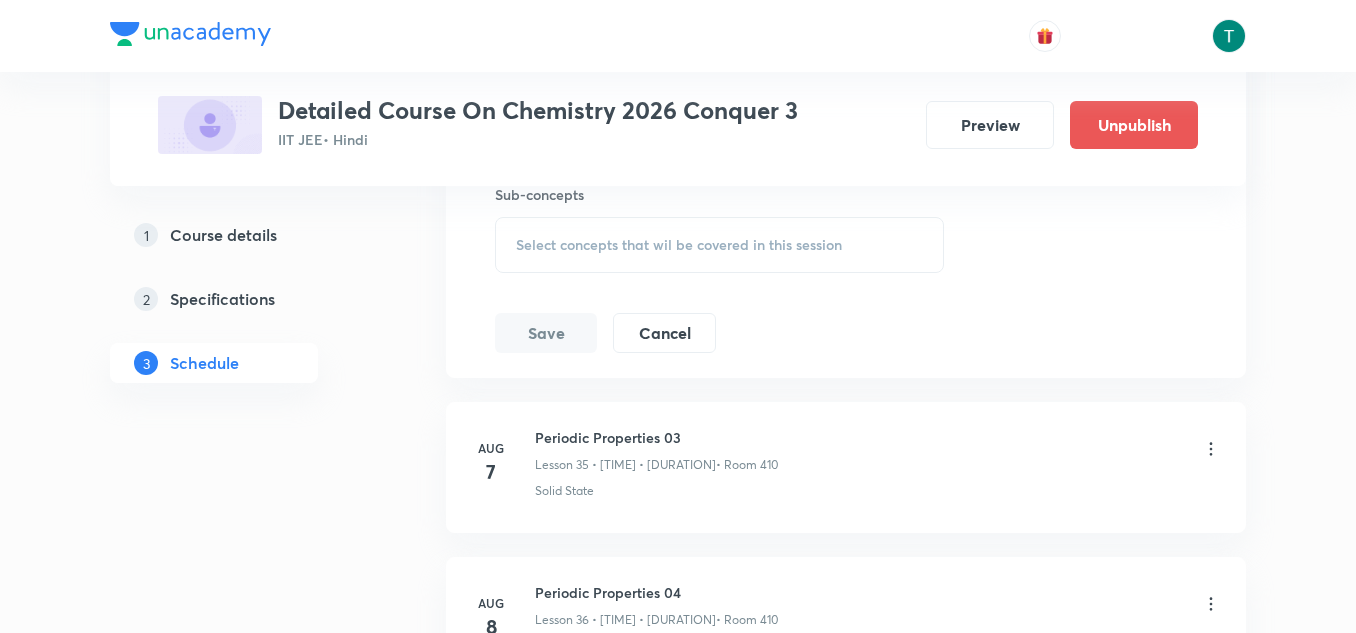 scroll, scrollTop: 6137, scrollLeft: 0, axis: vertical 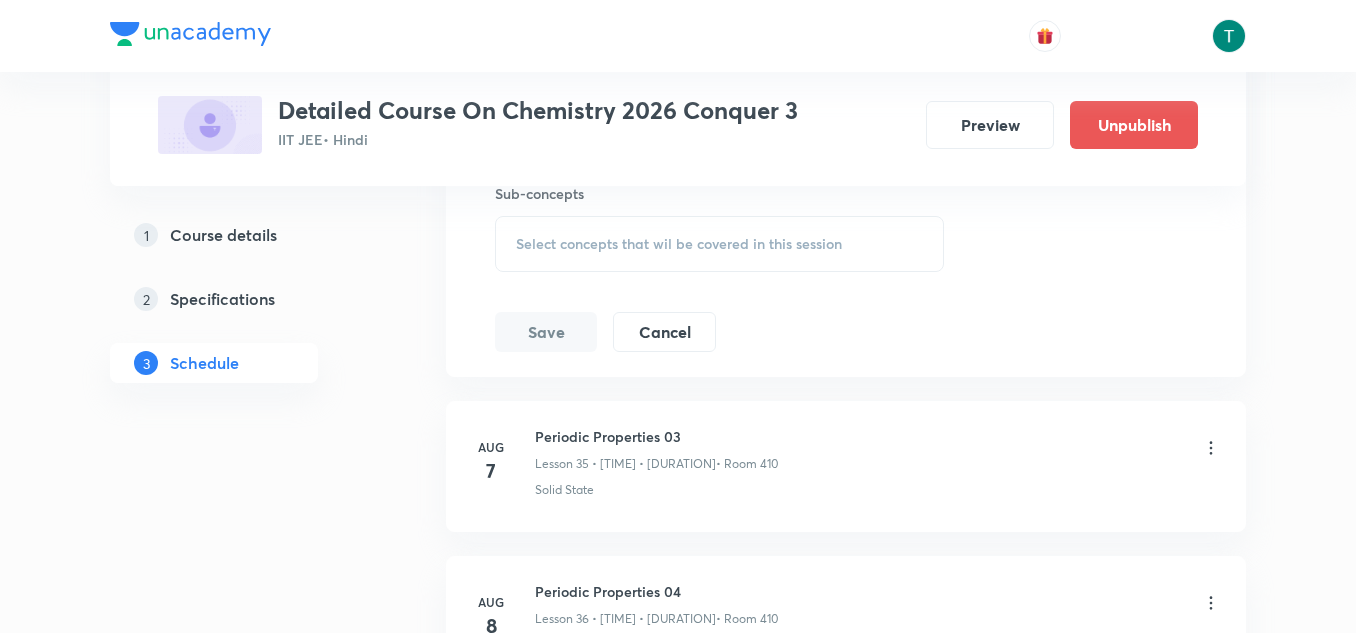 click on "Select concepts that wil be covered in this session" at bounding box center [679, 244] 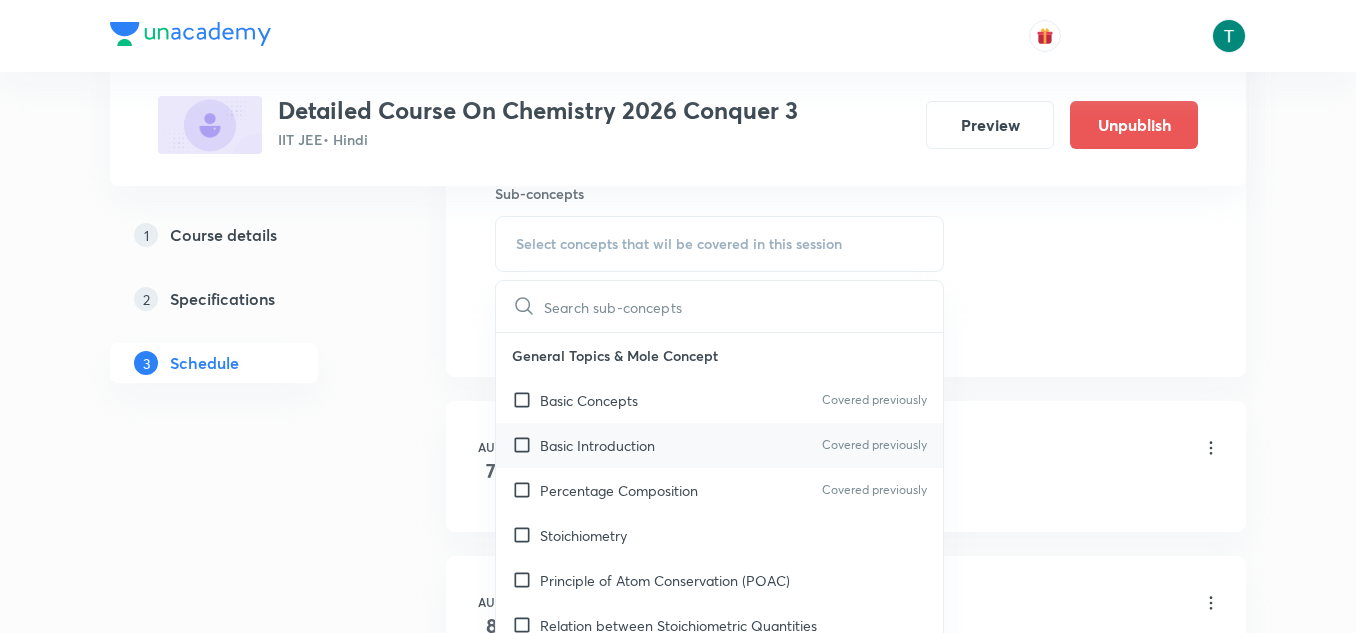 click on "Basic Introduction Covered previously" at bounding box center (719, 445) 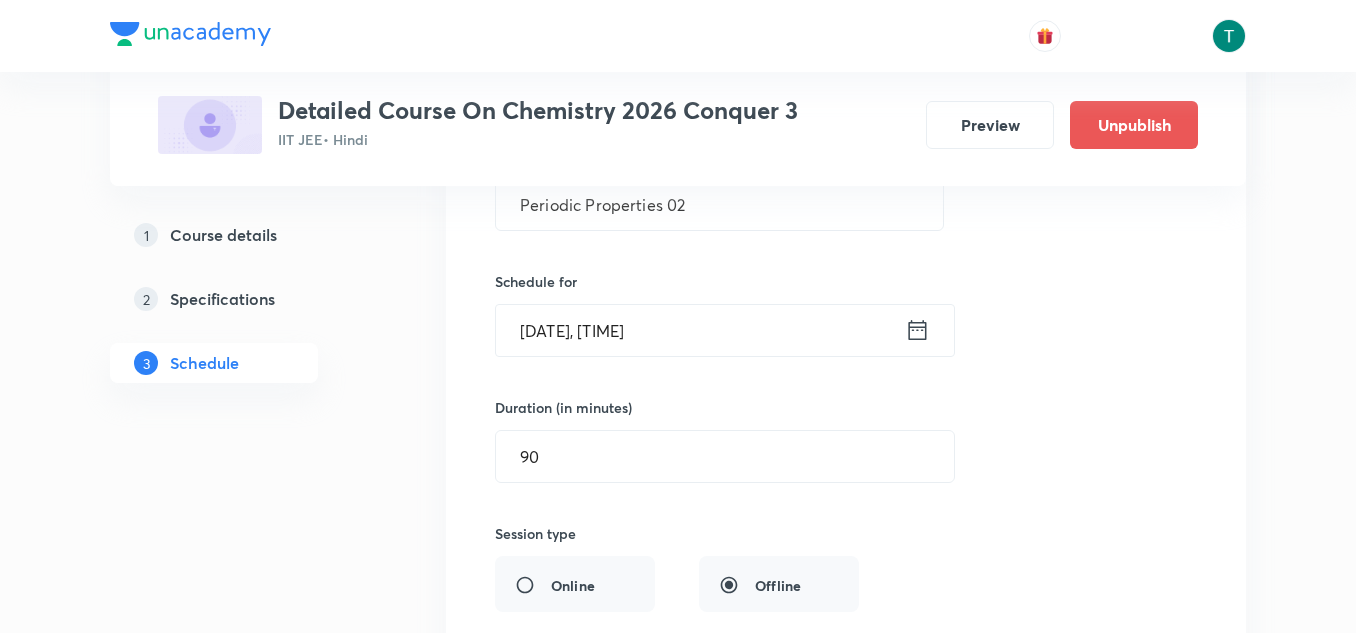 scroll, scrollTop: 5523, scrollLeft: 0, axis: vertical 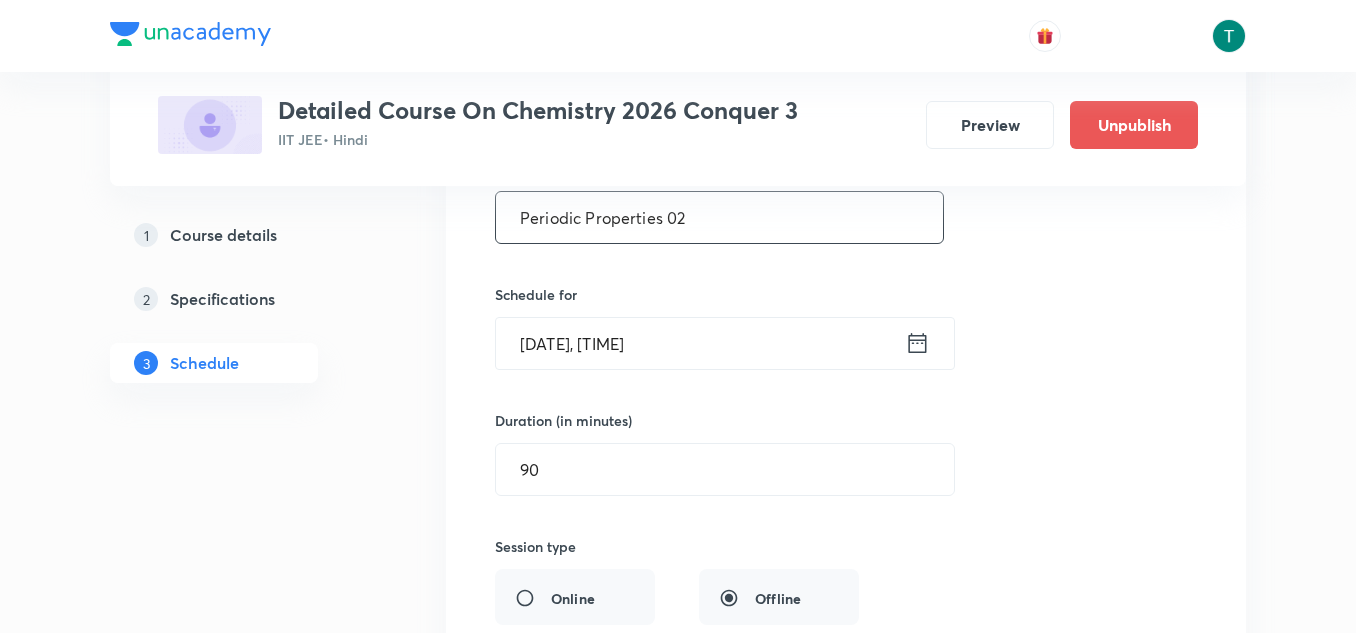 drag, startPoint x: 705, startPoint y: 199, endPoint x: 309, endPoint y: 245, distance: 398.66275 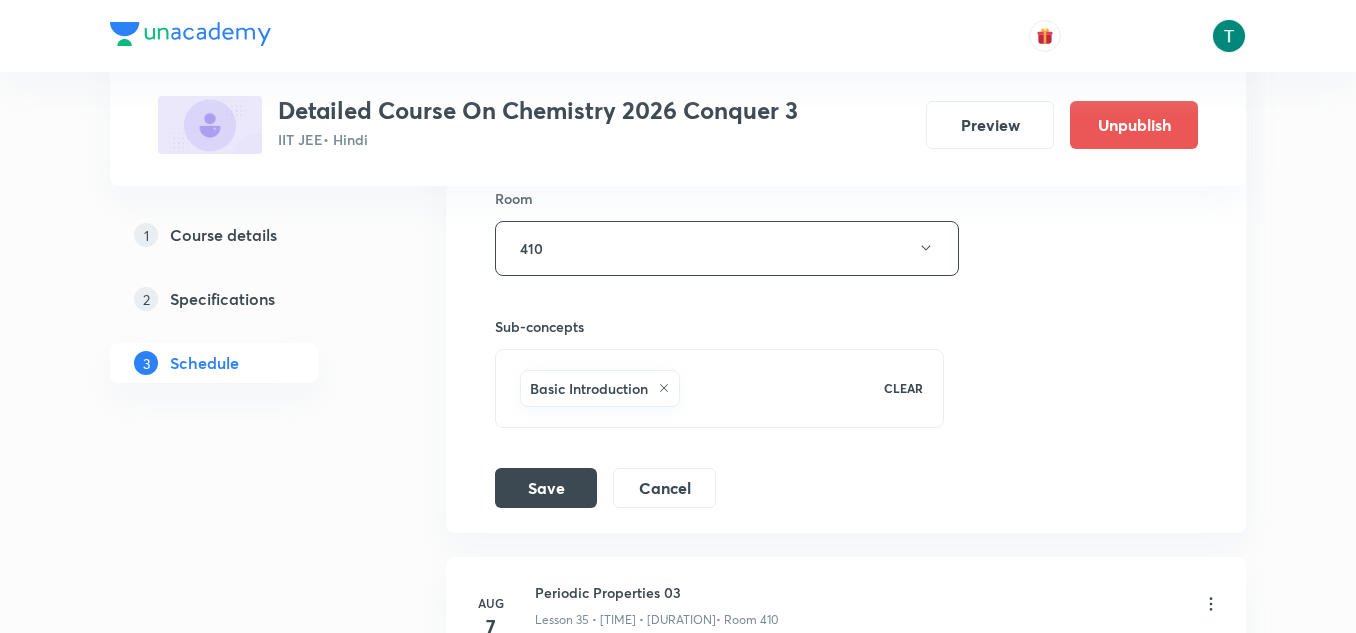 scroll, scrollTop: 6046, scrollLeft: 0, axis: vertical 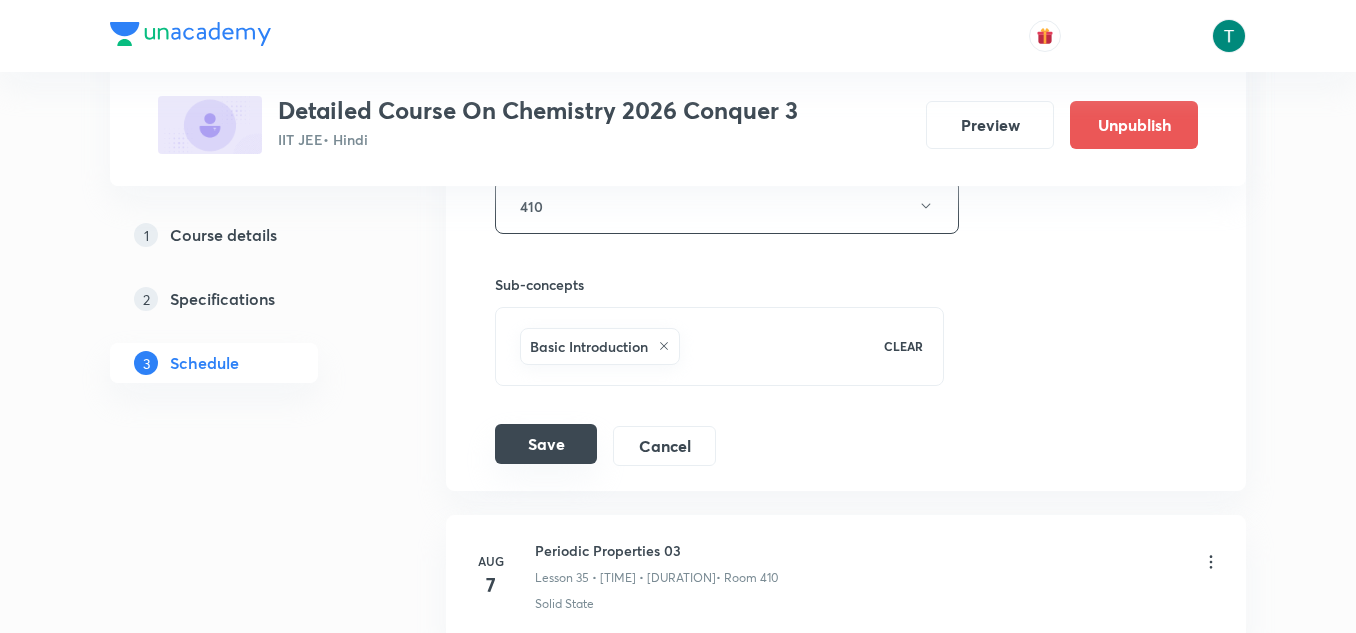 type on "Alcohols & Ethers 02" 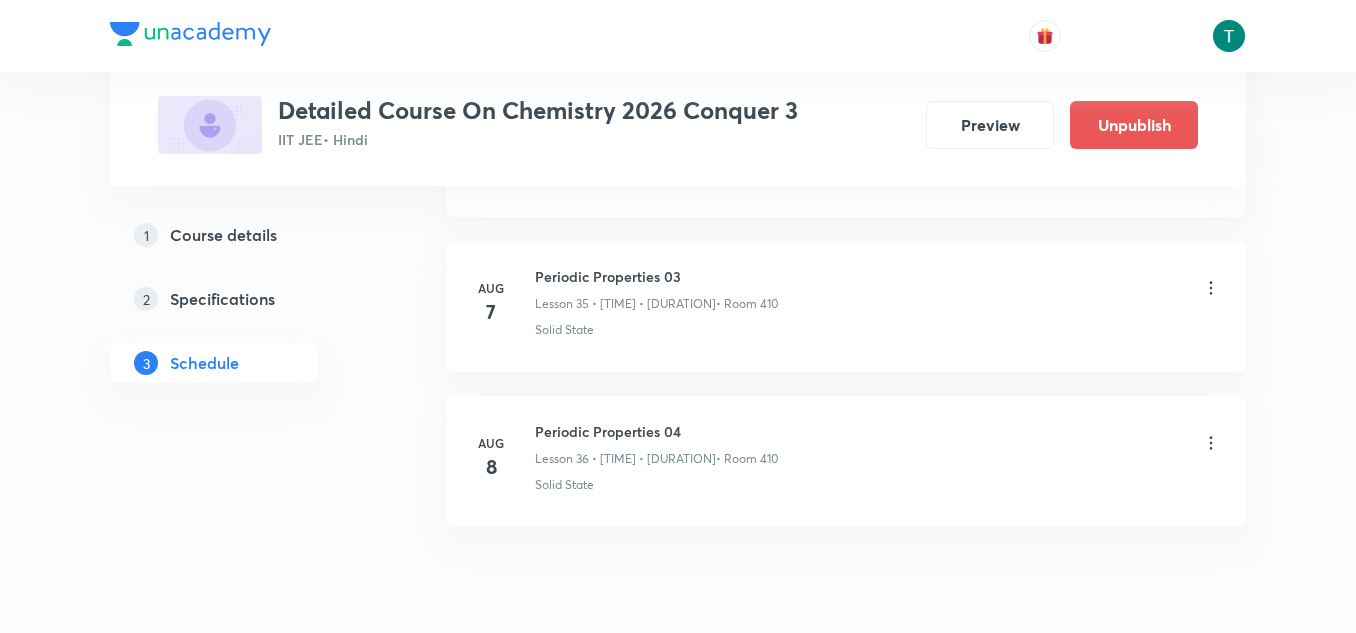 scroll, scrollTop: 5552, scrollLeft: 0, axis: vertical 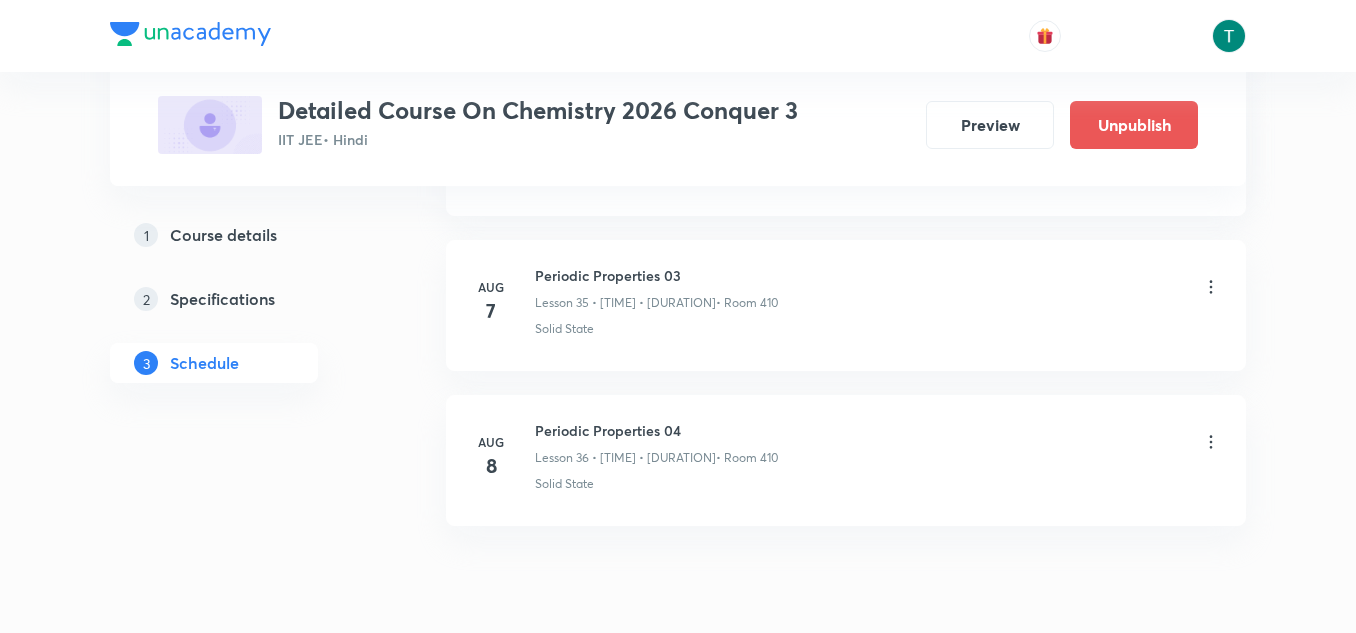 click 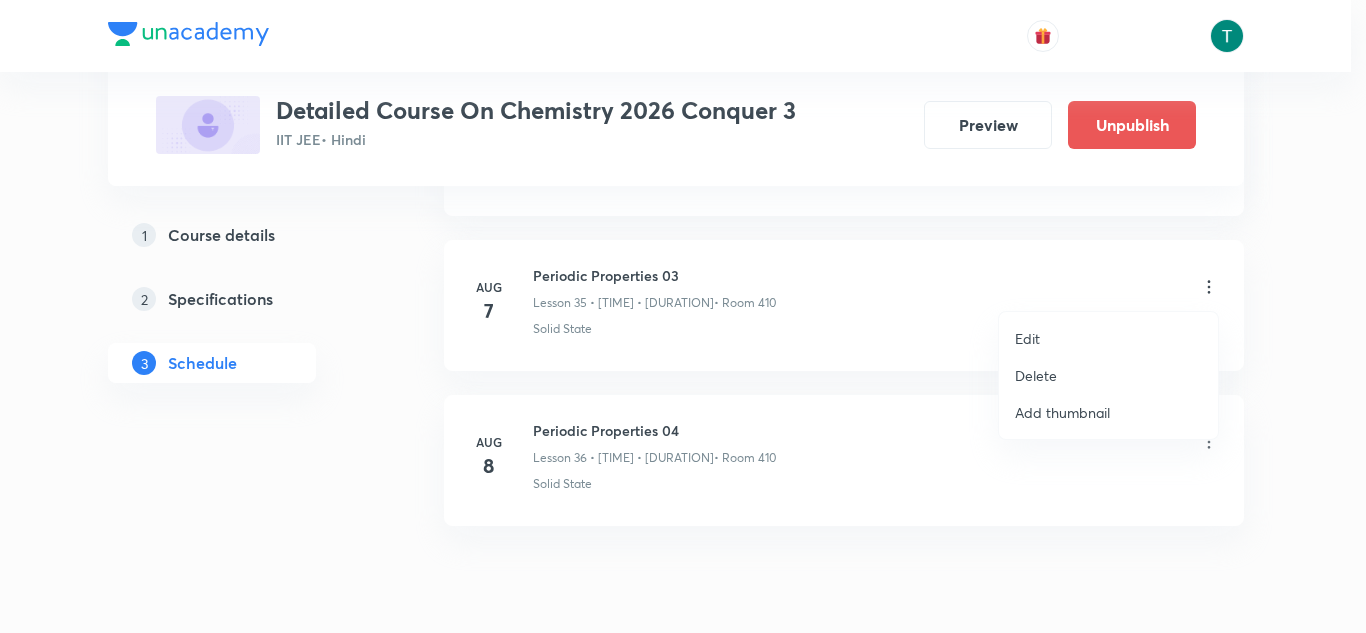 click on "Edit" at bounding box center [1027, 338] 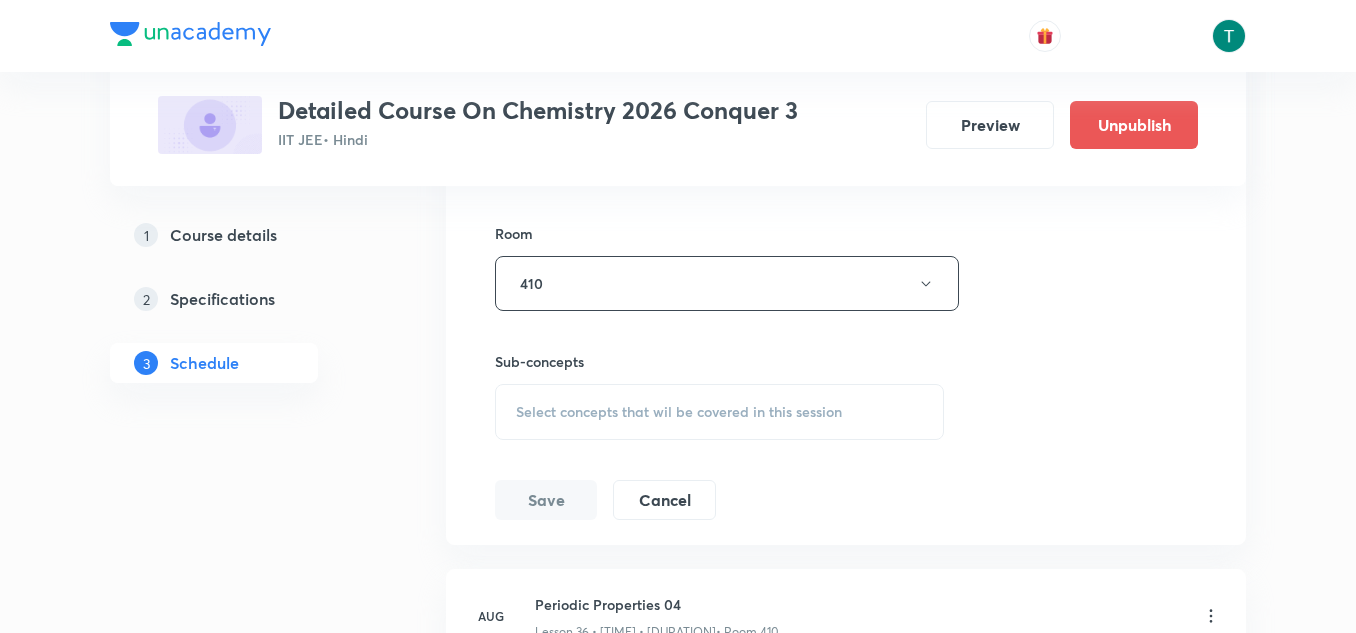 scroll, scrollTop: 6125, scrollLeft: 0, axis: vertical 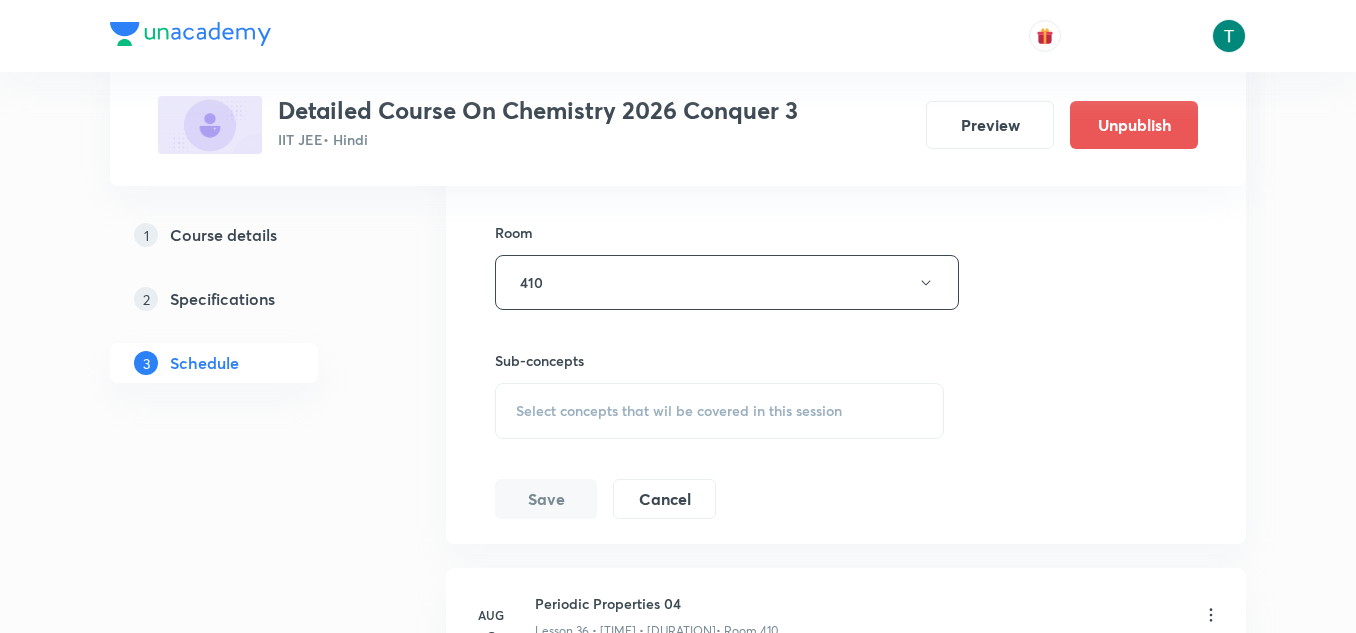 click on "Select concepts that wil be covered in this session" at bounding box center (679, 411) 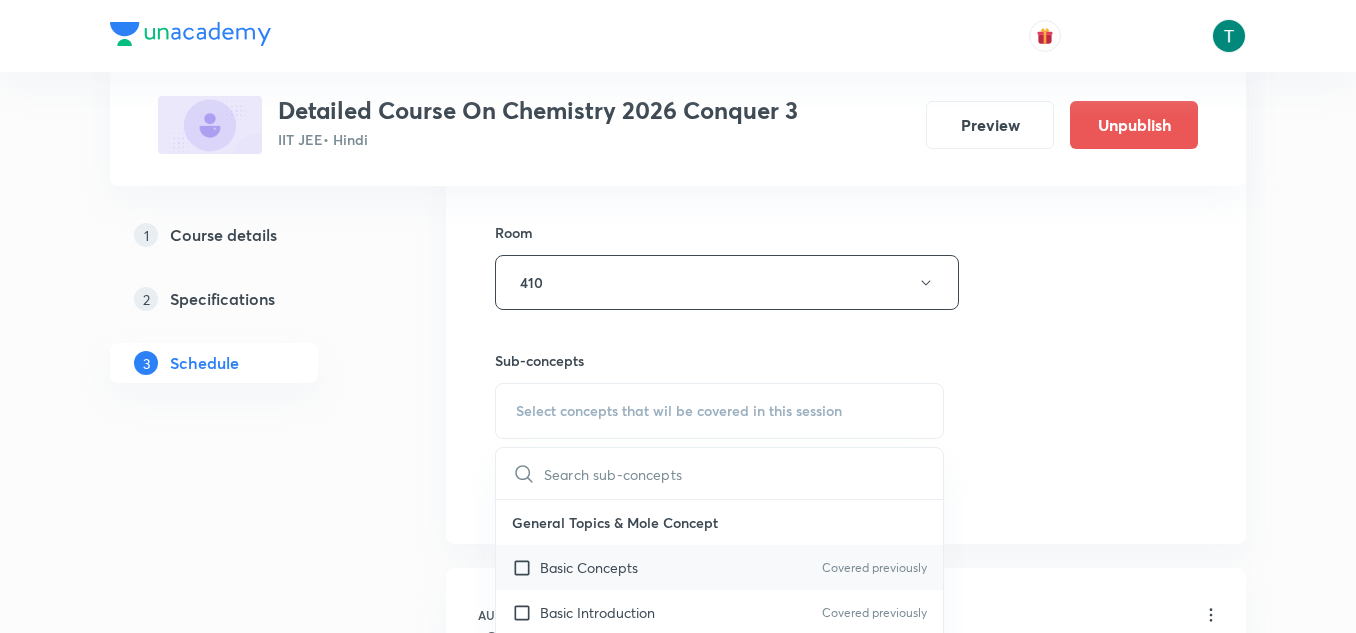 scroll, scrollTop: 6183, scrollLeft: 0, axis: vertical 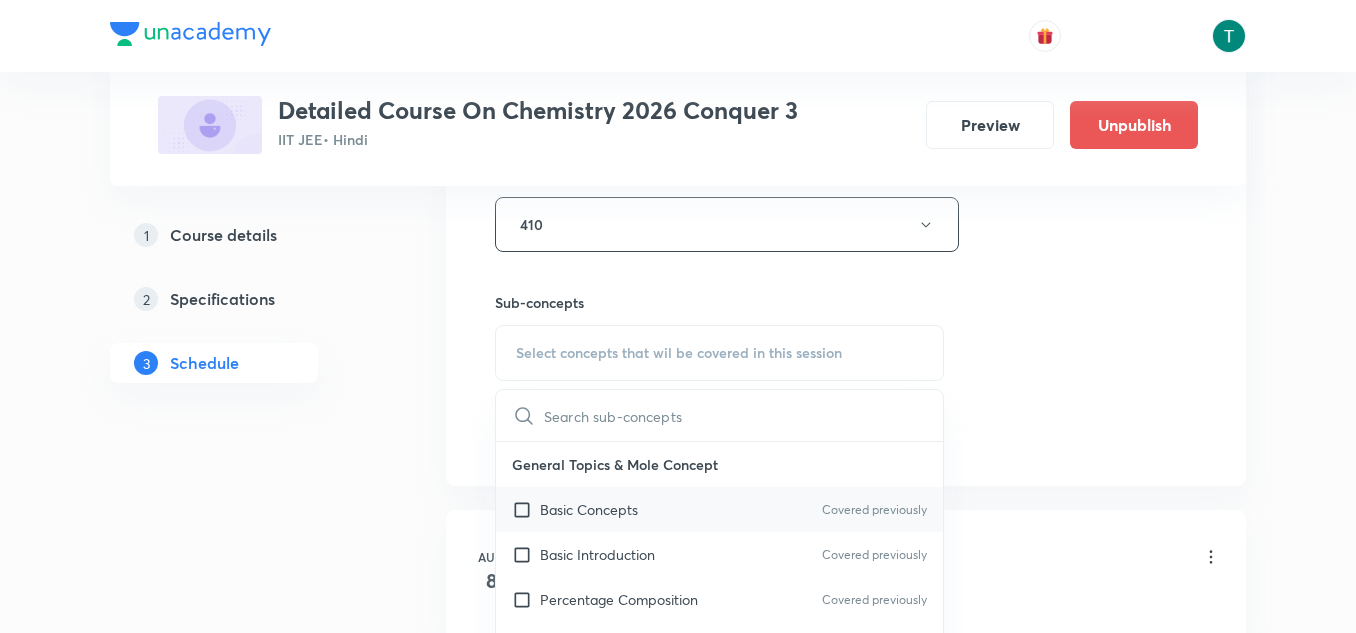 click on "Basic Concepts" at bounding box center [589, 509] 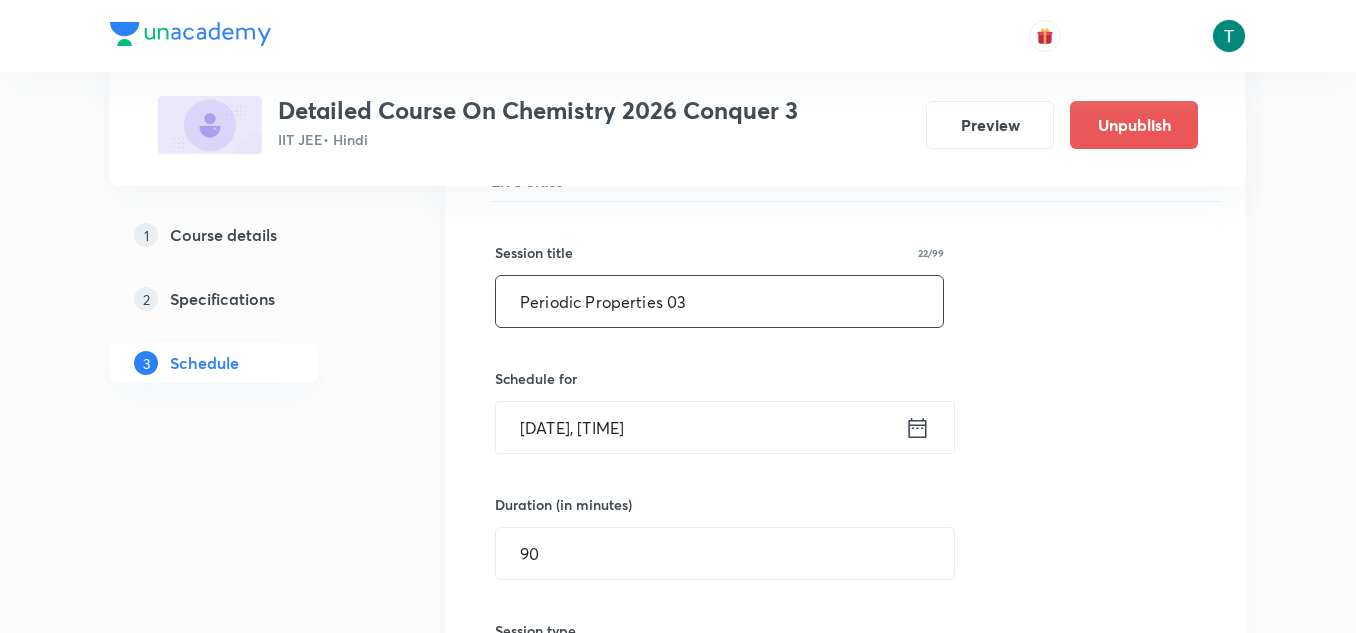 scroll, scrollTop: 5593, scrollLeft: 0, axis: vertical 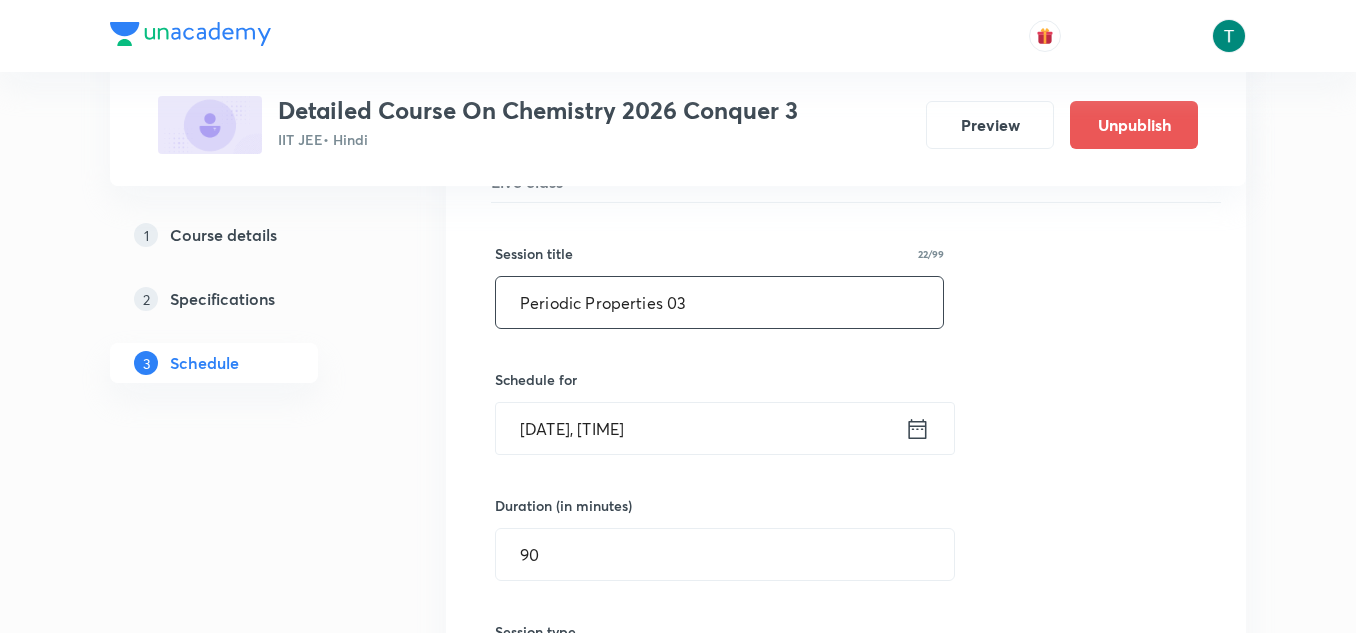 drag, startPoint x: 712, startPoint y: 296, endPoint x: 10, endPoint y: 332, distance: 702.9225 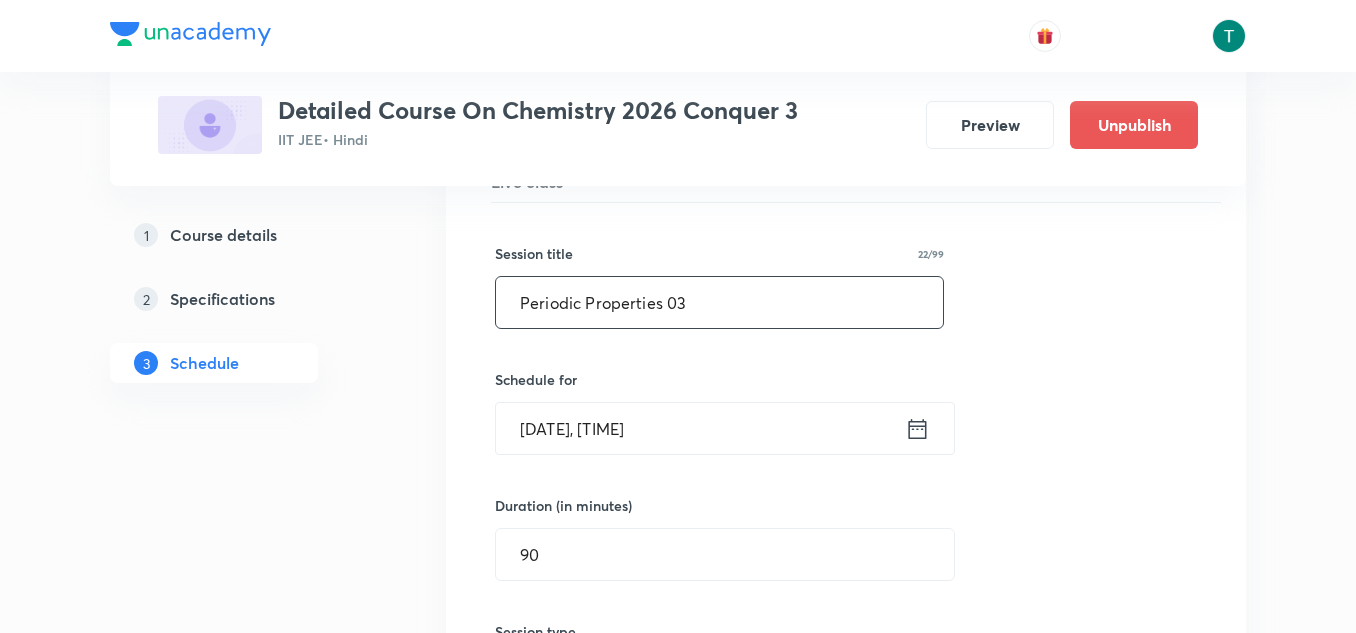type on "v" 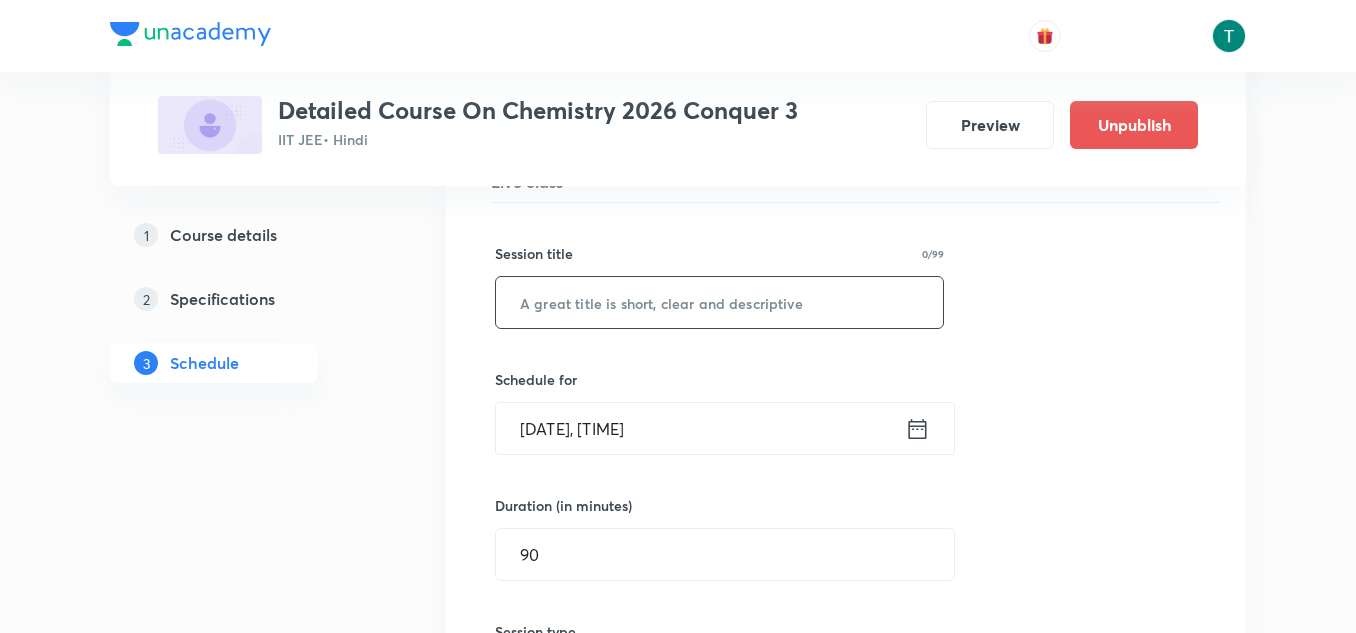 paste on "Alcohols & Ethers 01" 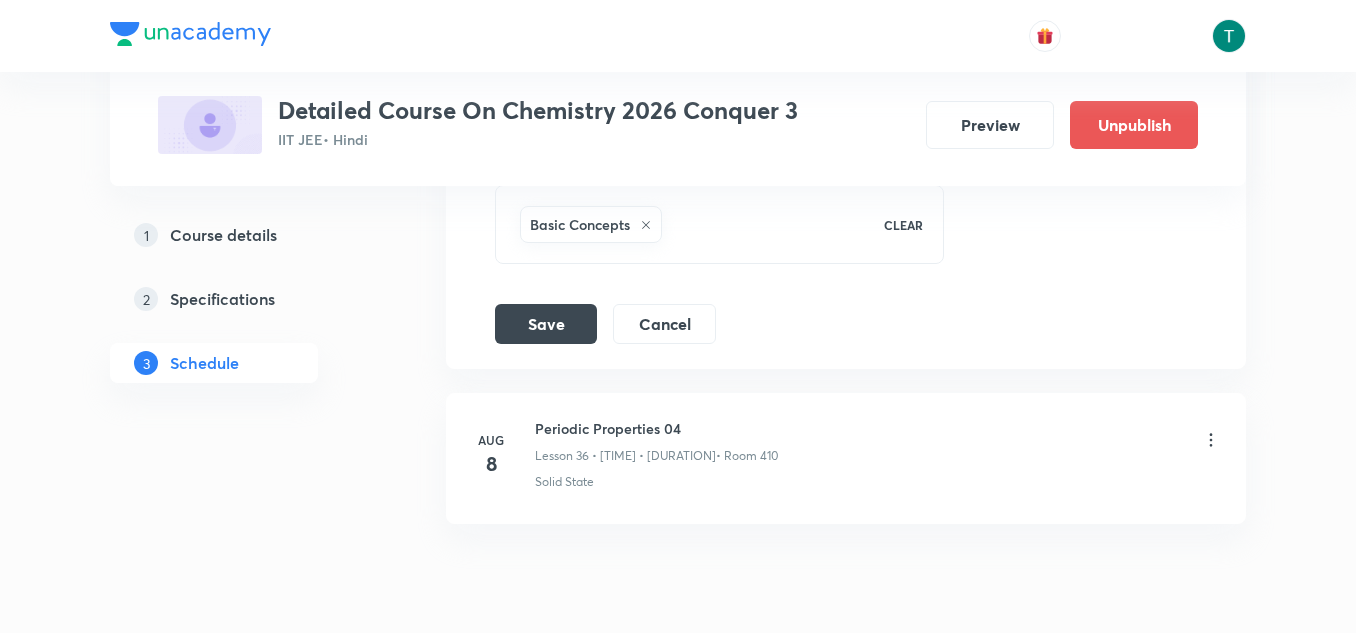 scroll, scrollTop: 6364, scrollLeft: 0, axis: vertical 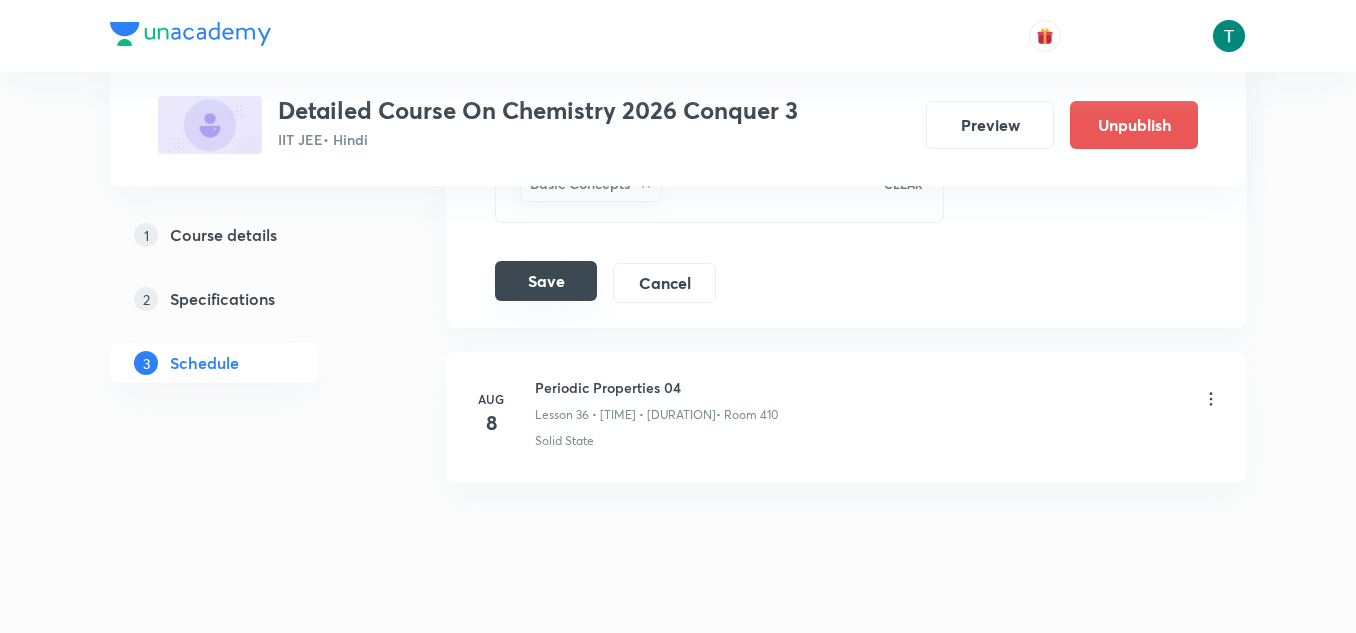 type on "Alcohols & Ethers 04" 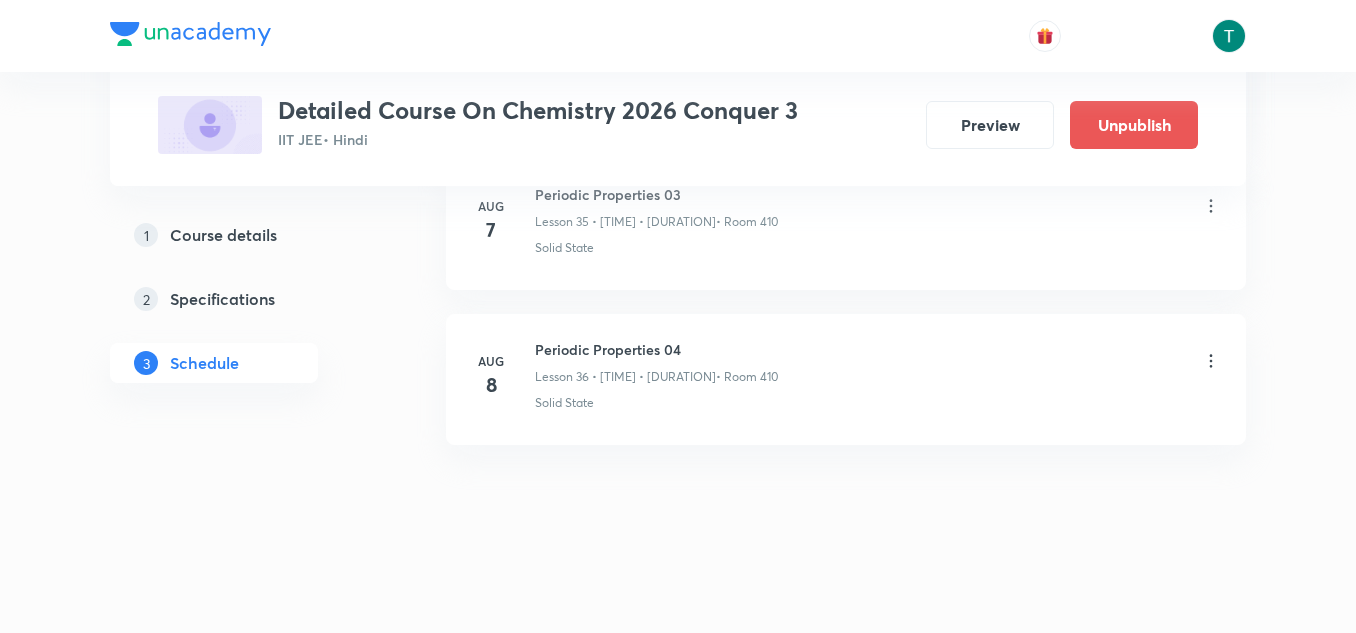 scroll, scrollTop: 5634, scrollLeft: 0, axis: vertical 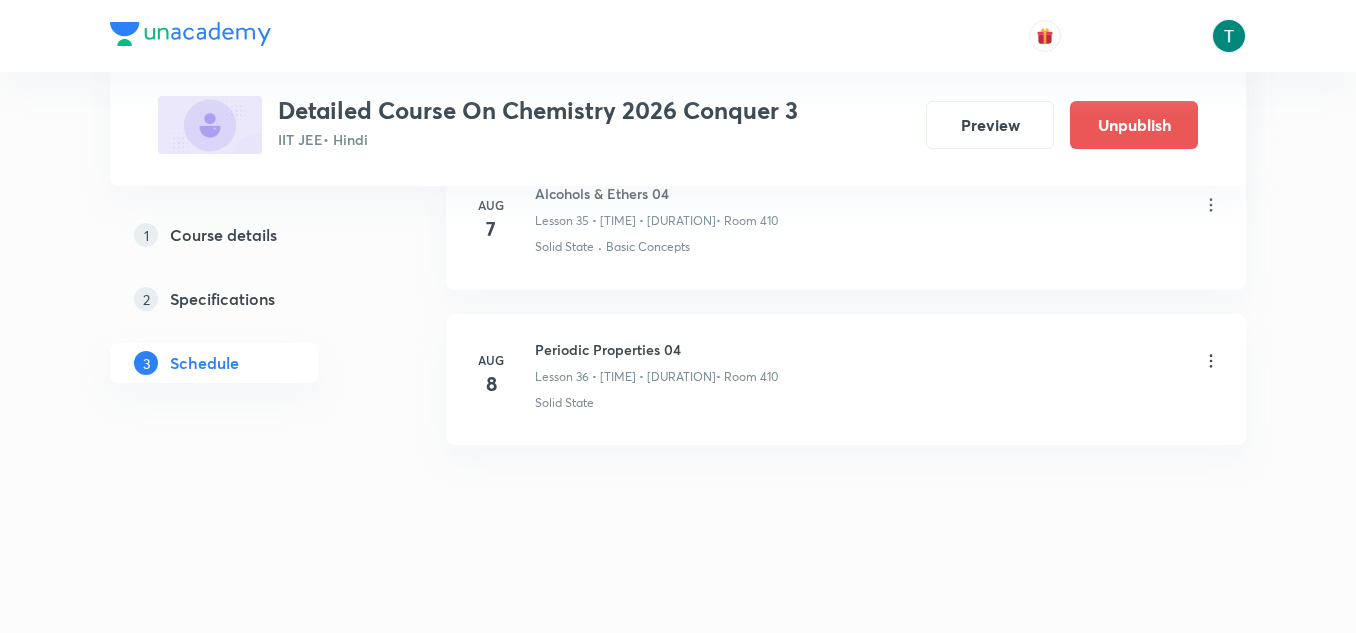 click 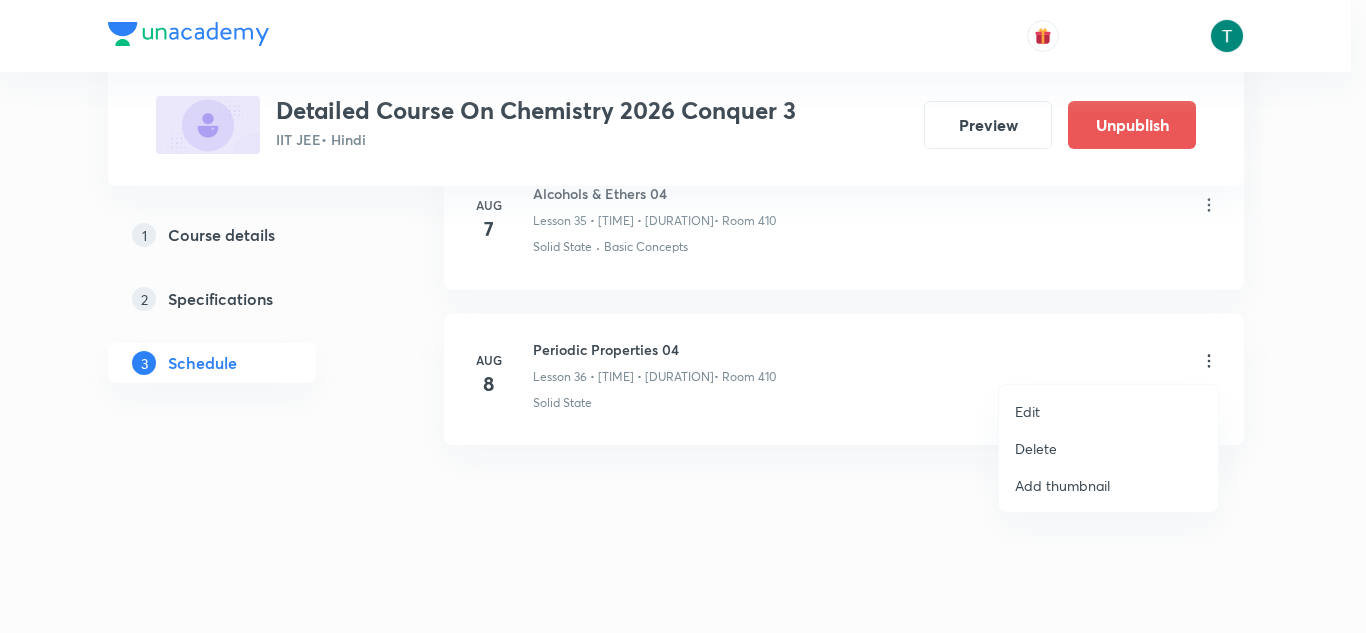 click on "Edit" at bounding box center (1027, 411) 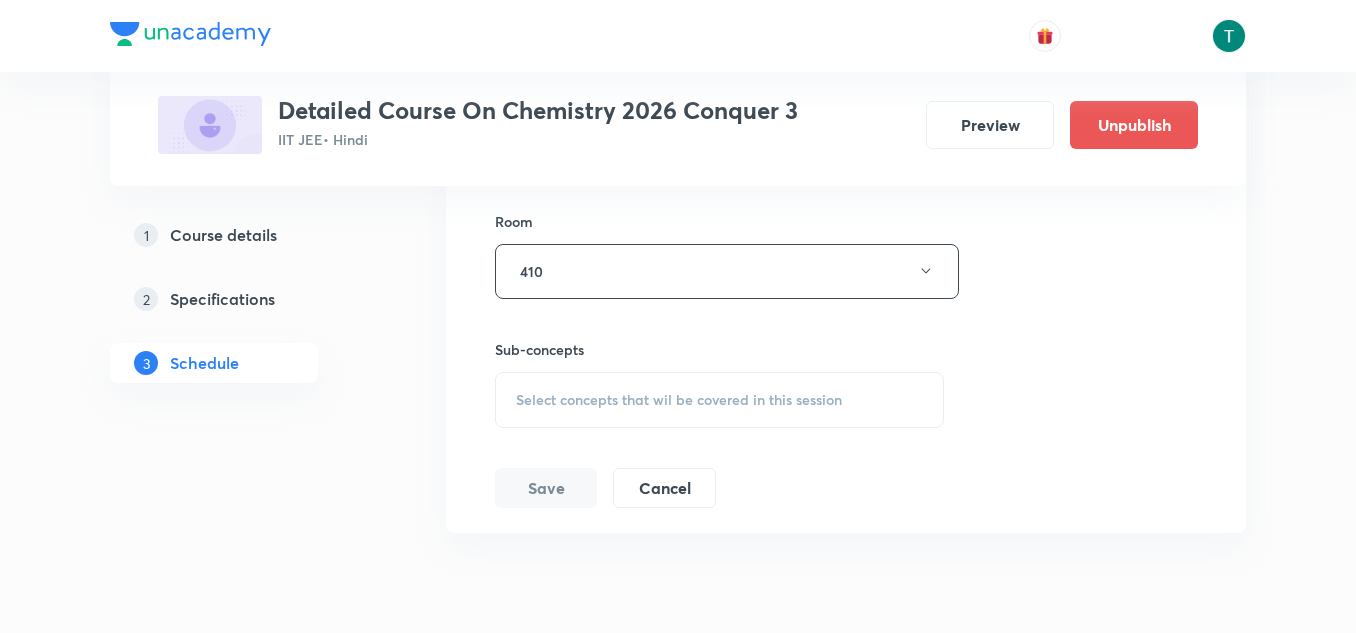 scroll, scrollTop: 6291, scrollLeft: 0, axis: vertical 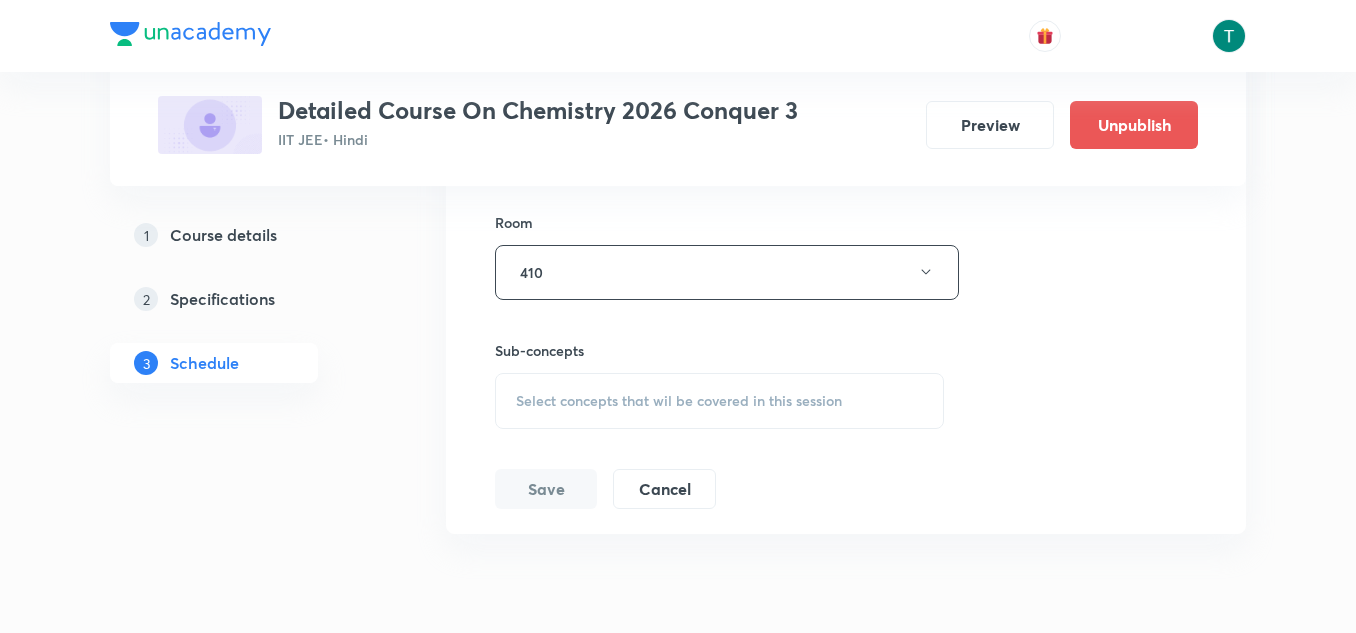 click on "Select concepts that wil be covered in this session" at bounding box center (679, 401) 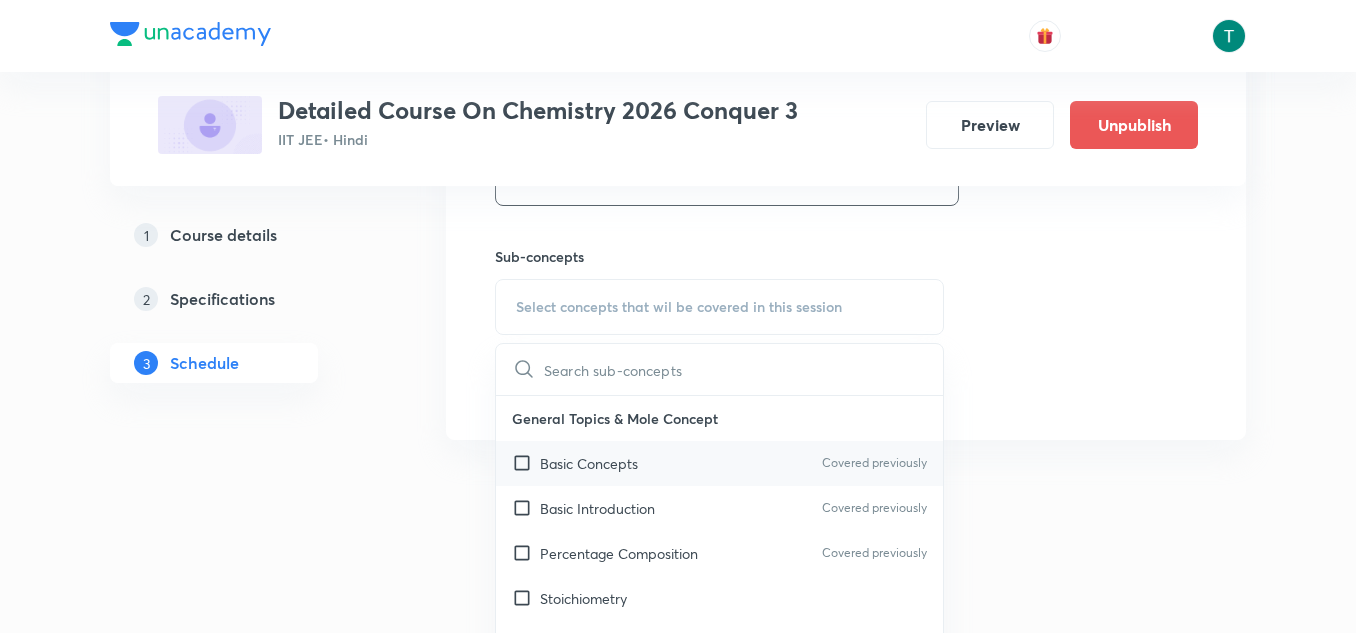 click on "Basic Concepts Covered previously" at bounding box center (719, 463) 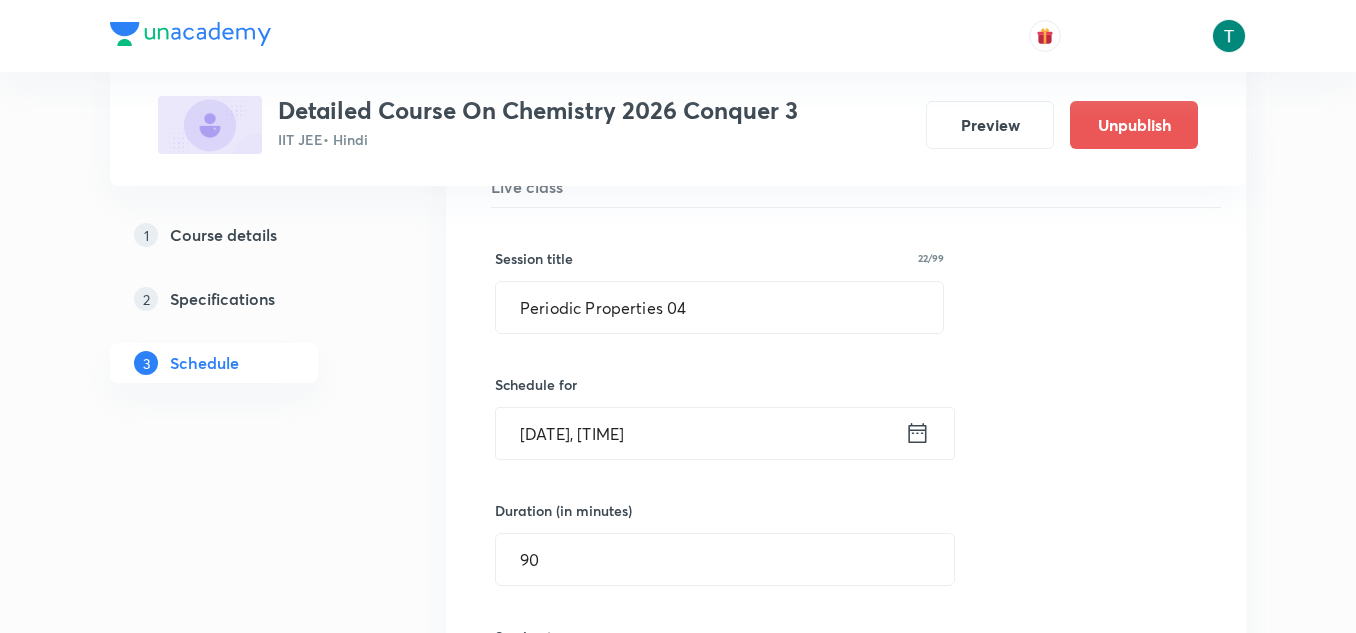 scroll, scrollTop: 5722, scrollLeft: 0, axis: vertical 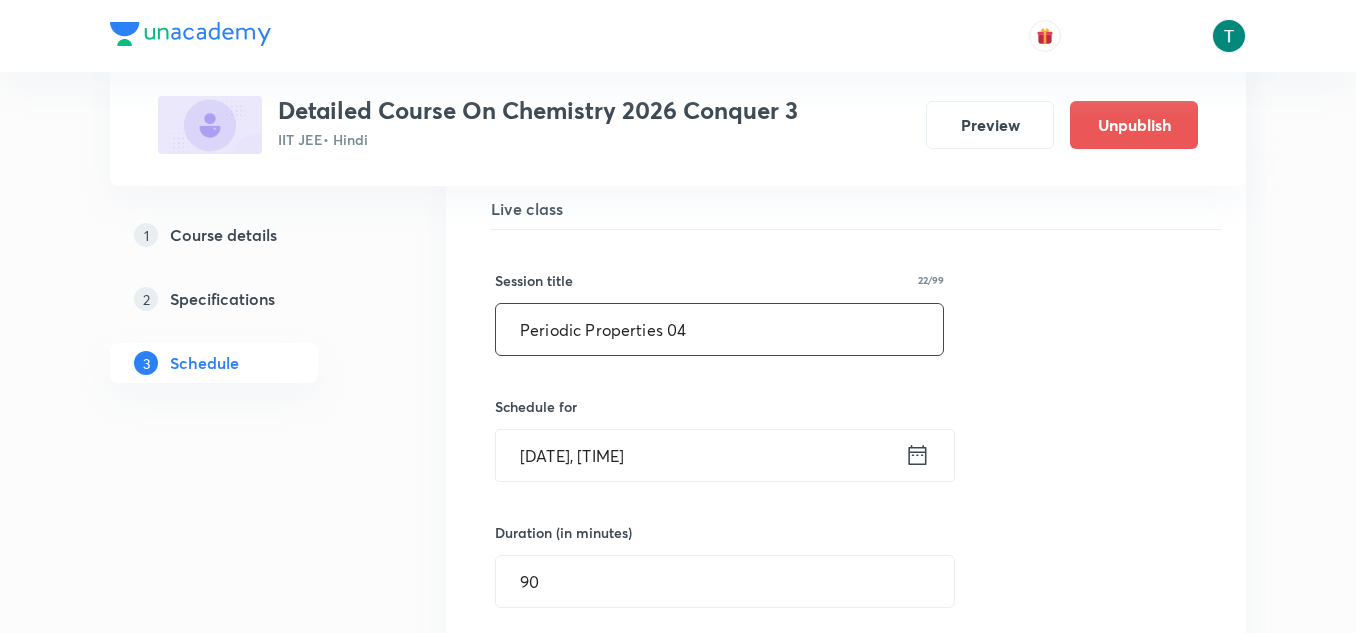 drag, startPoint x: 710, startPoint y: 319, endPoint x: 46, endPoint y: 367, distance: 665.73267 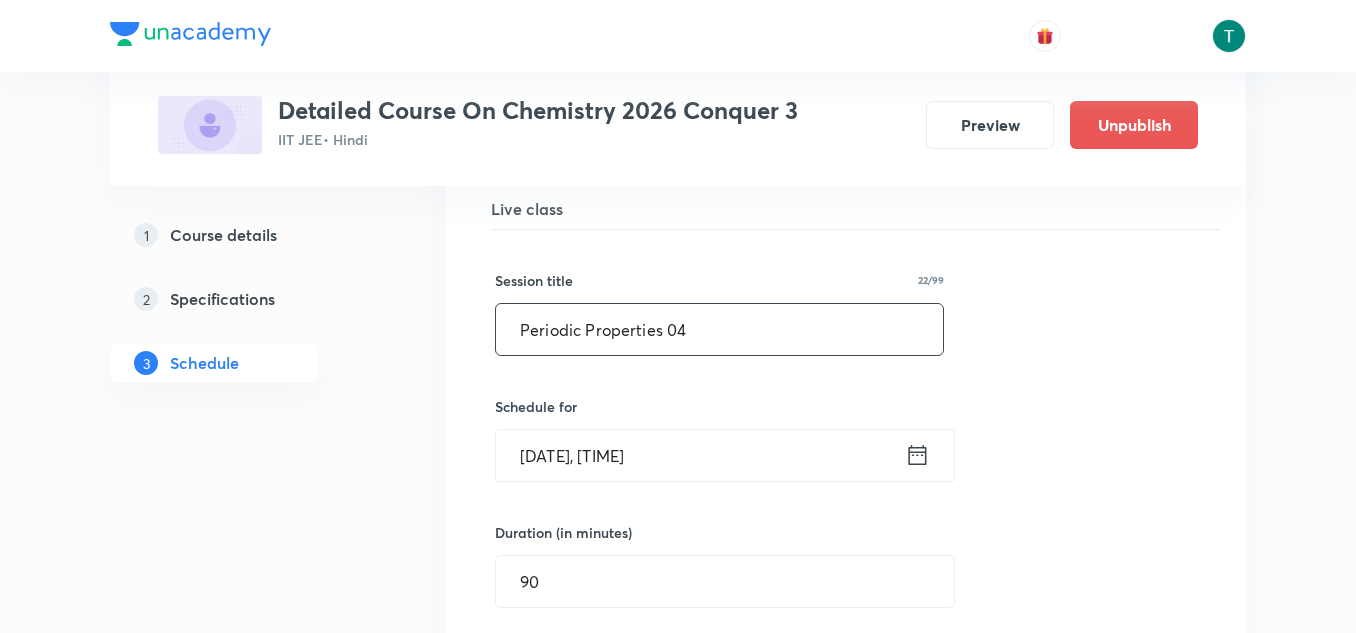 paste on "Alcohols & Ethers 01" 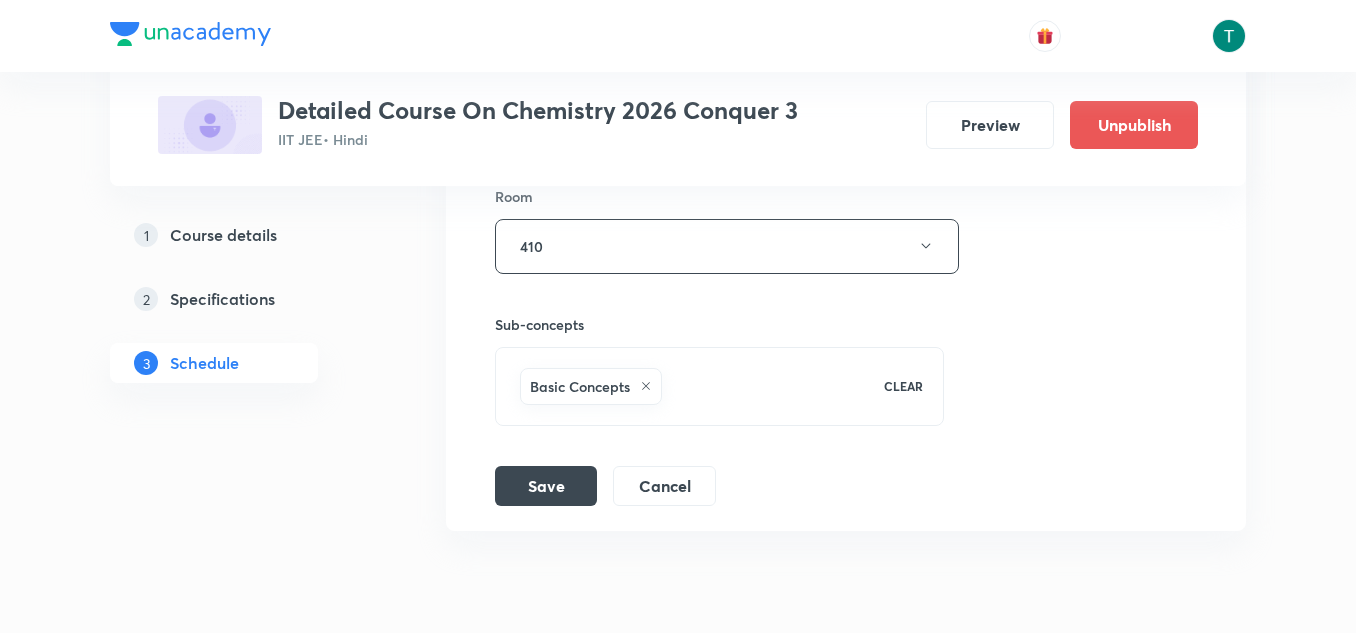 scroll, scrollTop: 6403, scrollLeft: 0, axis: vertical 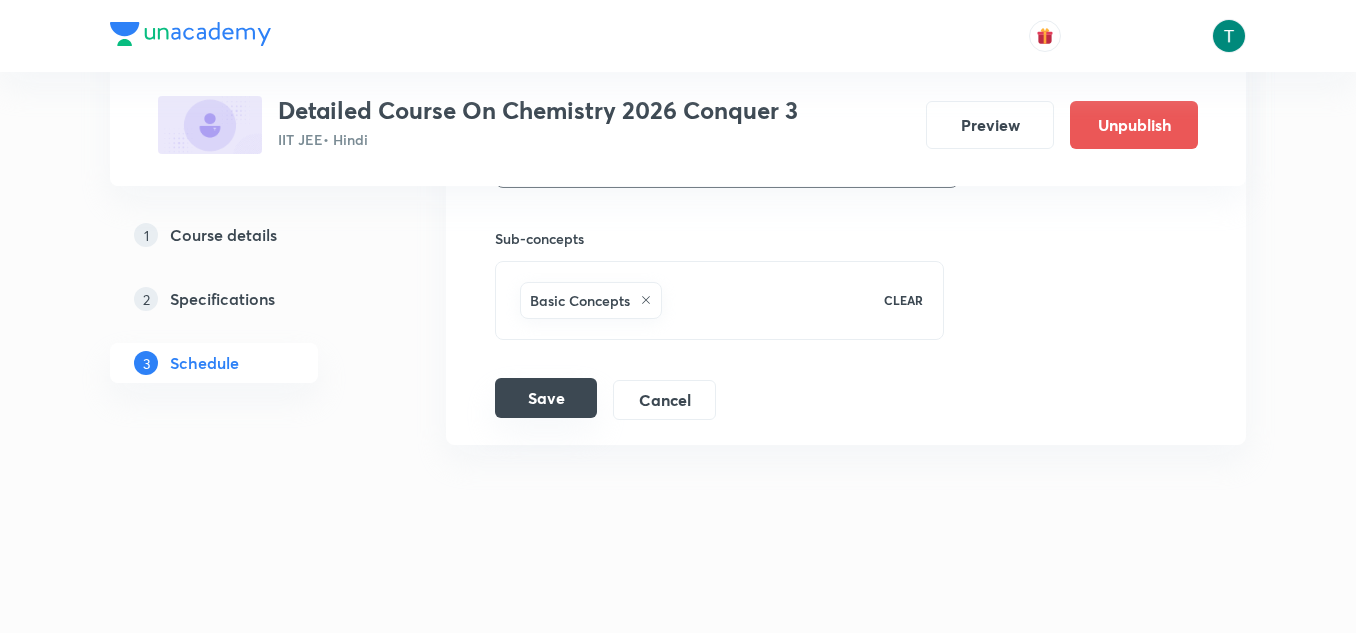 type on "Alcohols & Ethers 05" 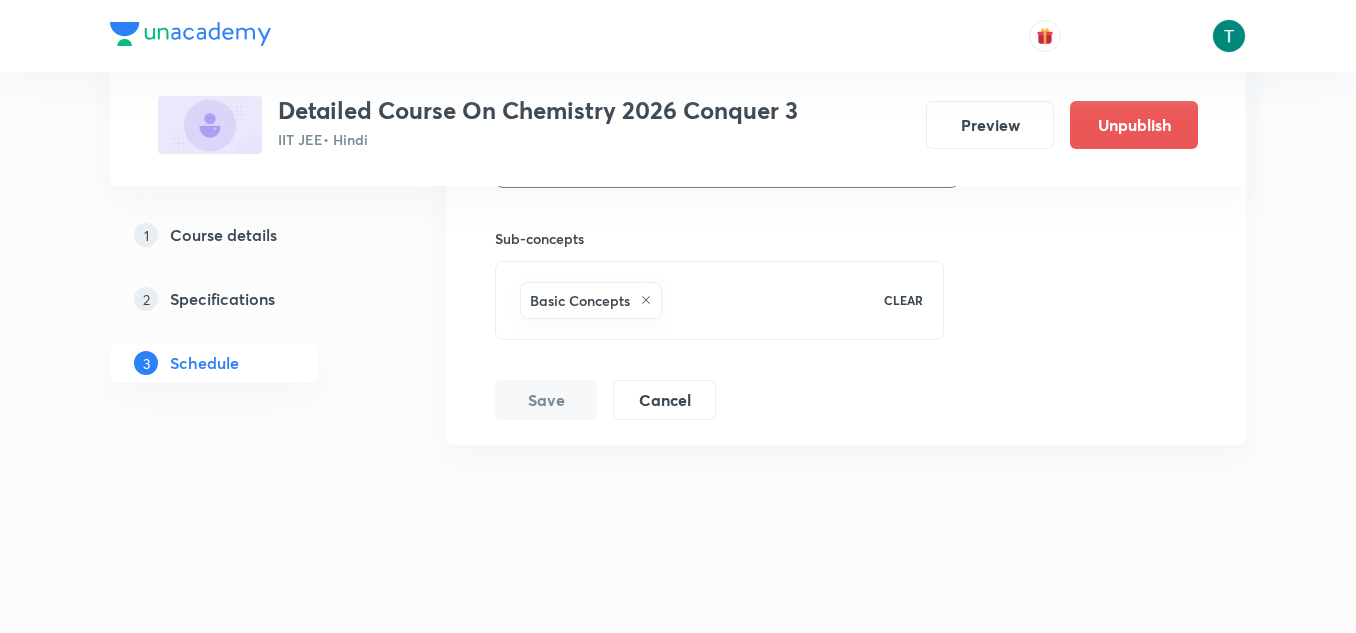 click on "Schedule 36  classes Jun 30 General Organic Chemistry 03 Lesson 1 • 11:30 AM • 90 min  • Room 410 Basic Concepts Jul 1 General Organic Chemistry 04 Lesson 2 • 8:10 AM • 90 min  • Room 410 Amines Jul 2 General Organic Chemistry 05 Lesson 3 • 8:10 AM • 90 min  • Room 410 Amines Jul 3 Liquid solution 01 Lesson 4 • 8:10 AM • 90 min  • Room 410 Solid State Jul 4 Liquid solution 02 Lesson 5 • 11:30 AM • 90 min  • Room 410 Solid State Jul 5 Liquid solution 03 Lesson 6 • 8:10 AM • 90 min  • Room 410 Solid State Jul 8 General Organic Chemistry 06 Lesson 7 • 8:10 AM • 90 min  • Room 410 Amines Jul 9 General Organic Chemistry 07 Lesson 8 • 11:30 AM • 90 min  • Room 410 Amines Jul 10 Liquid solution 04 Lesson 9 • 8:10 AM • 90 min  • Room 410 Solid State Jul 11 Liquid solution 05 Lesson 10 • 11:30 AM • 90 min  • Room 410 Solid State Jul 12 Liquid solution 06 Lesson 11 • 8:10 AM • 90 min  • Room 410 Solid State Jul 15 General Organic Chemistry 08" at bounding box center [846, -2734] 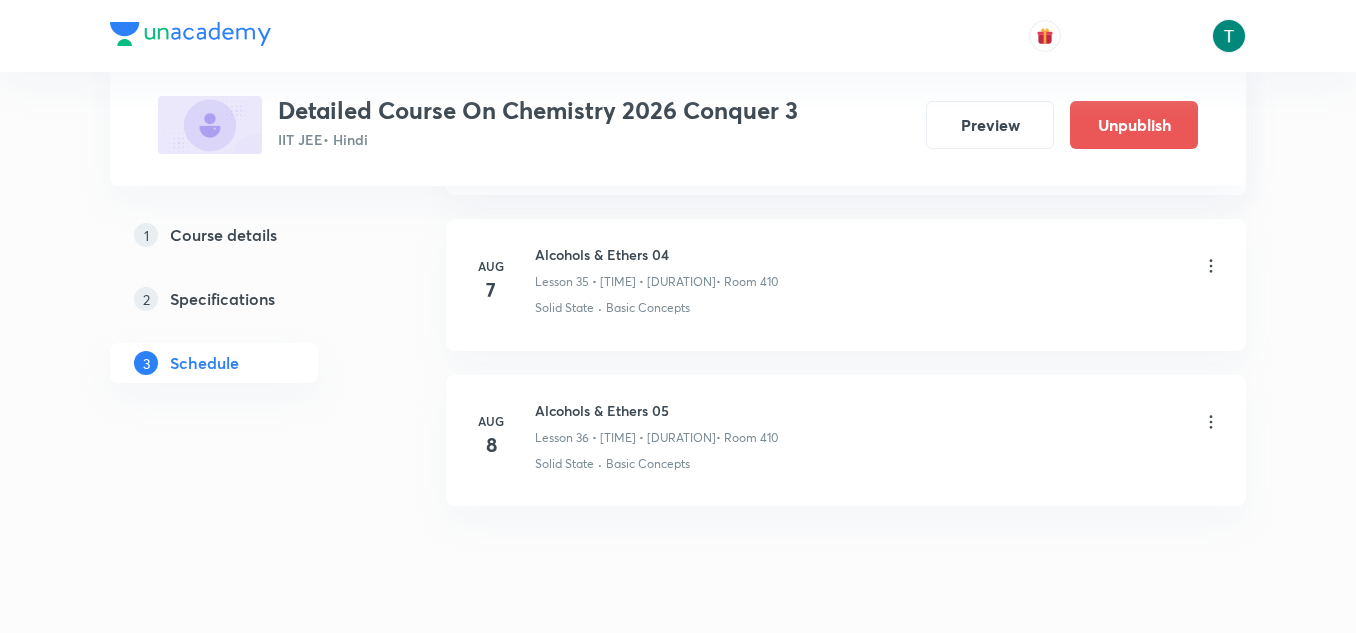 scroll, scrollTop: 5575, scrollLeft: 0, axis: vertical 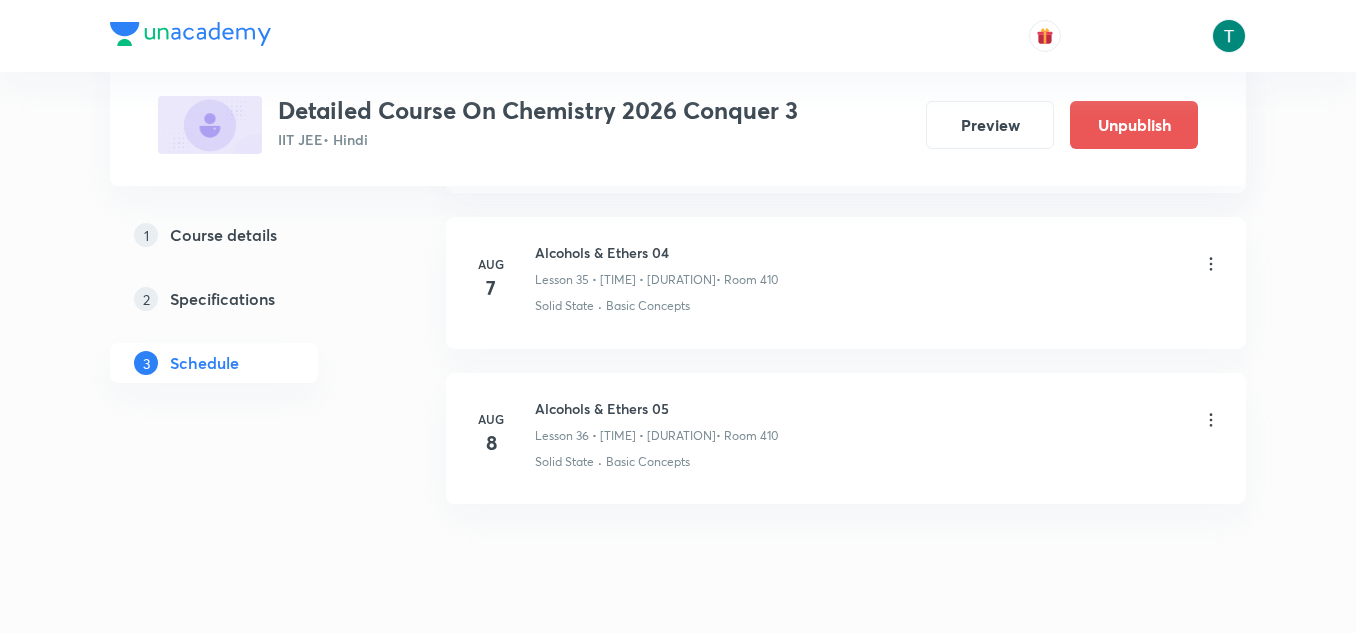 click 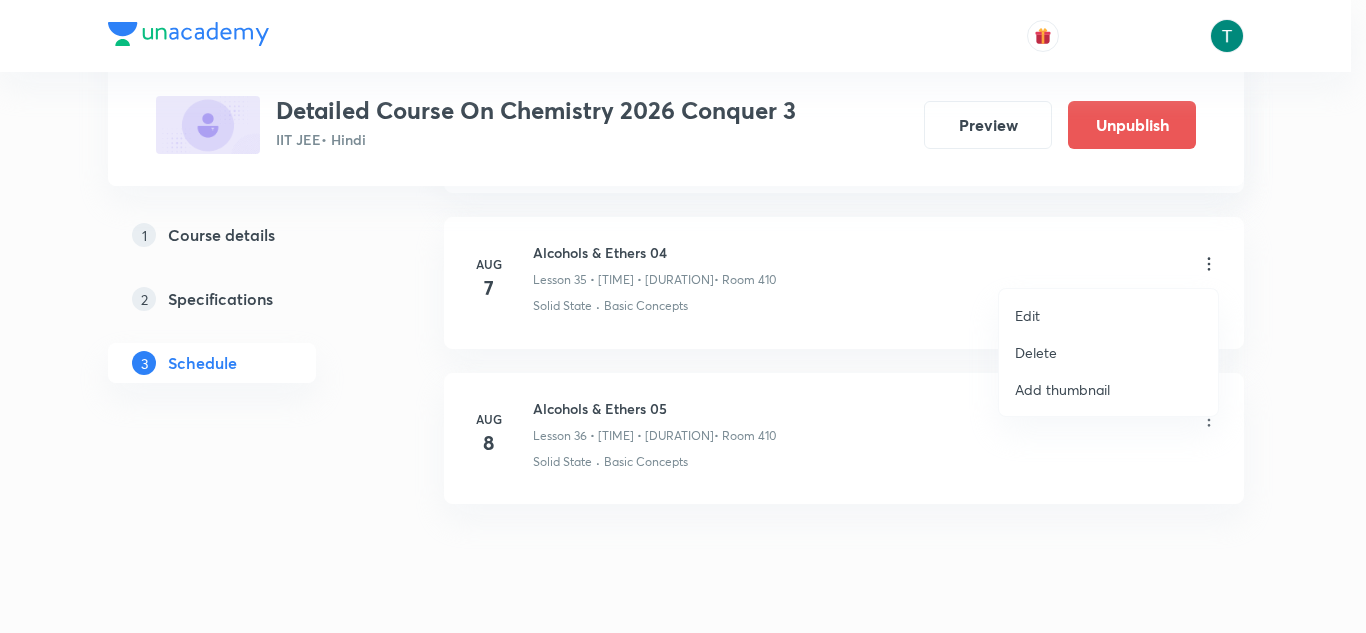 click on "Edit" at bounding box center [1108, 315] 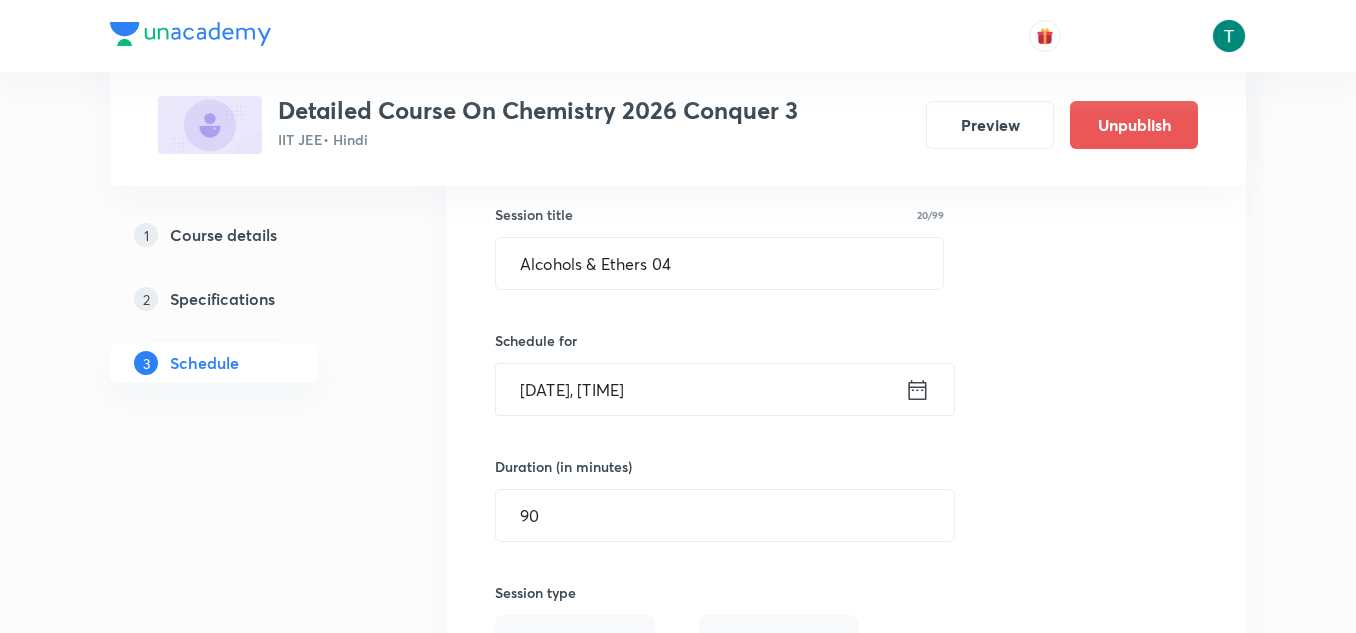 scroll, scrollTop: 5593, scrollLeft: 0, axis: vertical 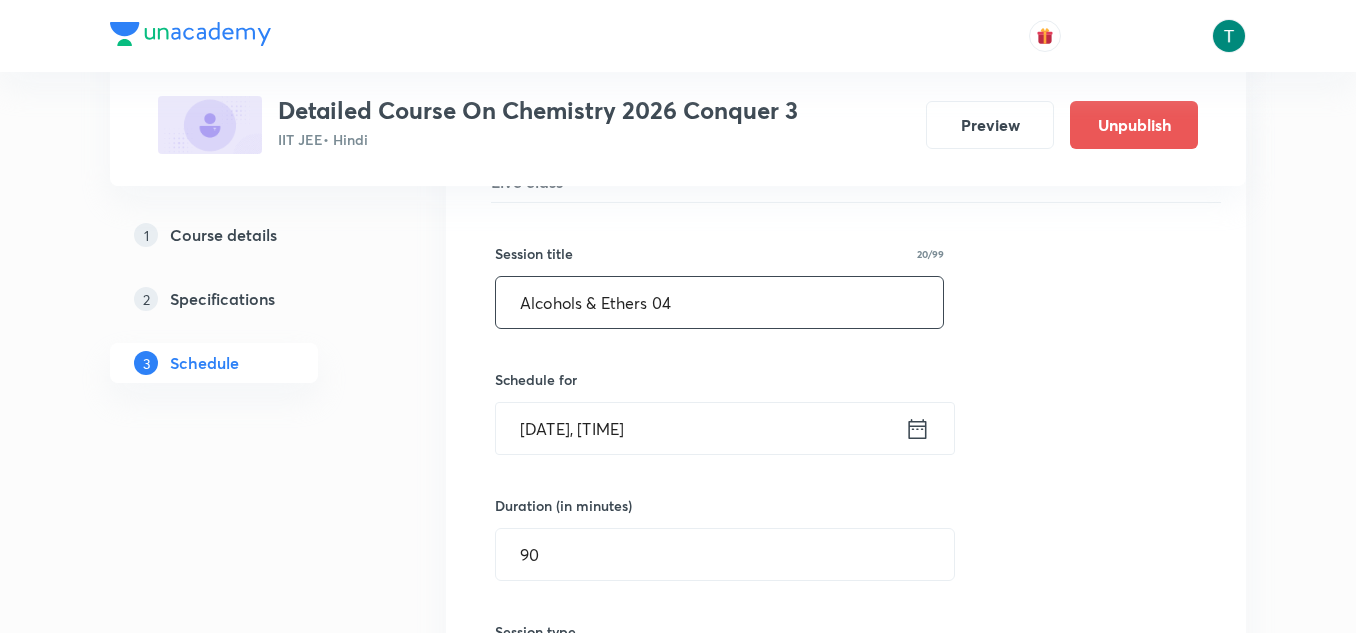 click on "Alcohols & Ethers 04" at bounding box center (719, 302) 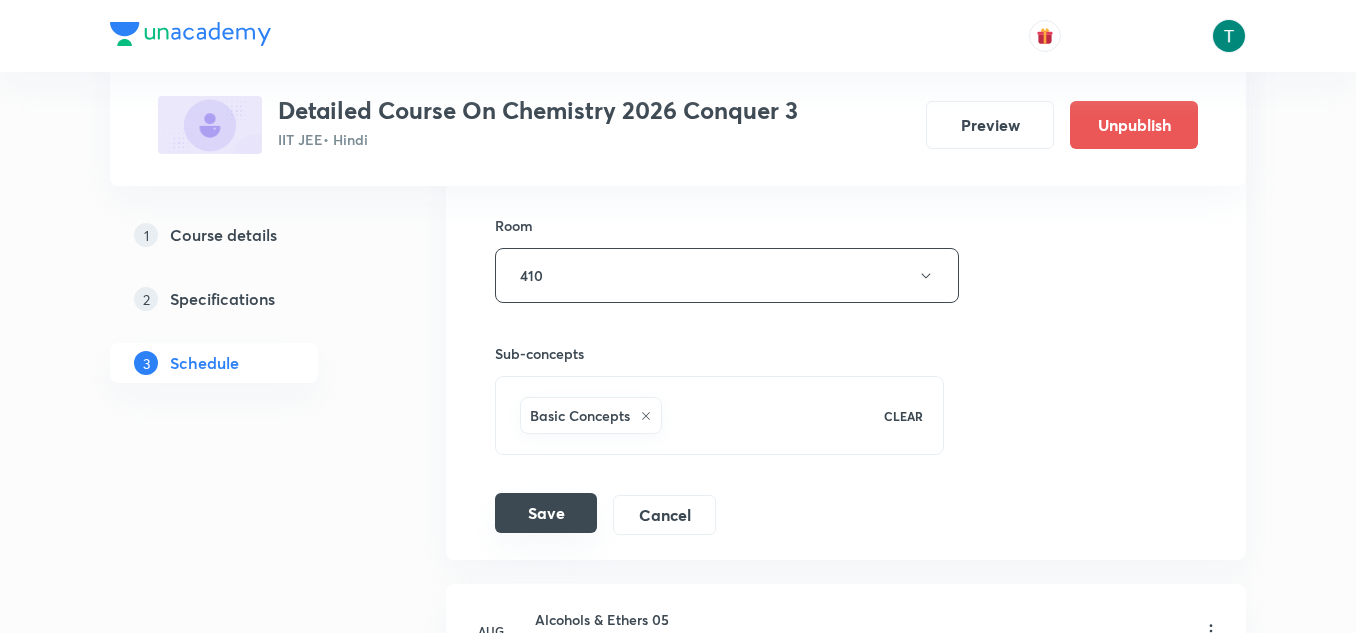 scroll, scrollTop: 6224, scrollLeft: 0, axis: vertical 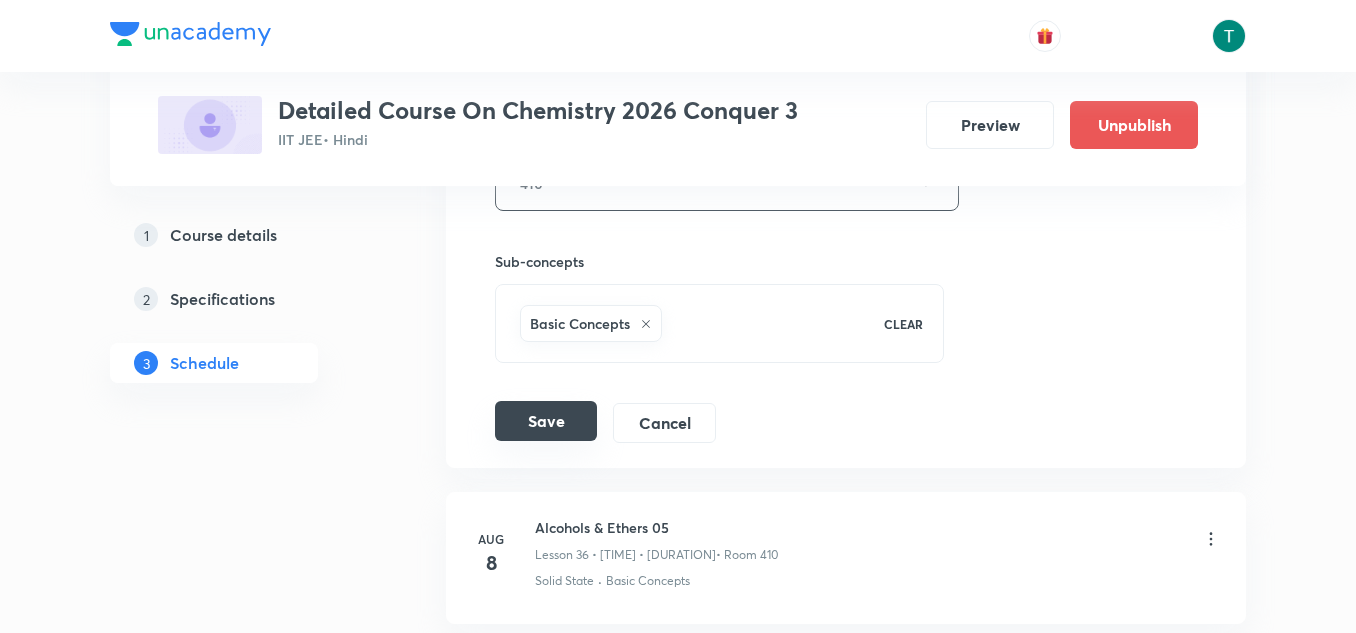 type on "Alcohols & Ethers 03" 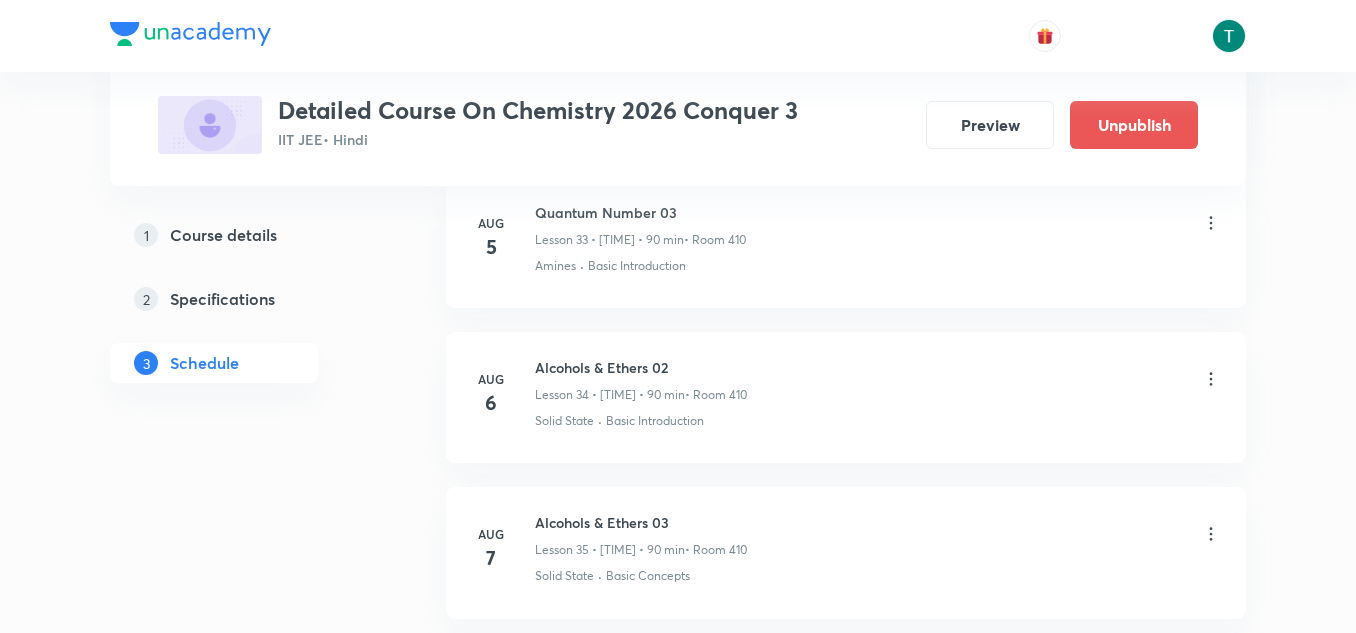 scroll, scrollTop: 6224, scrollLeft: 0, axis: vertical 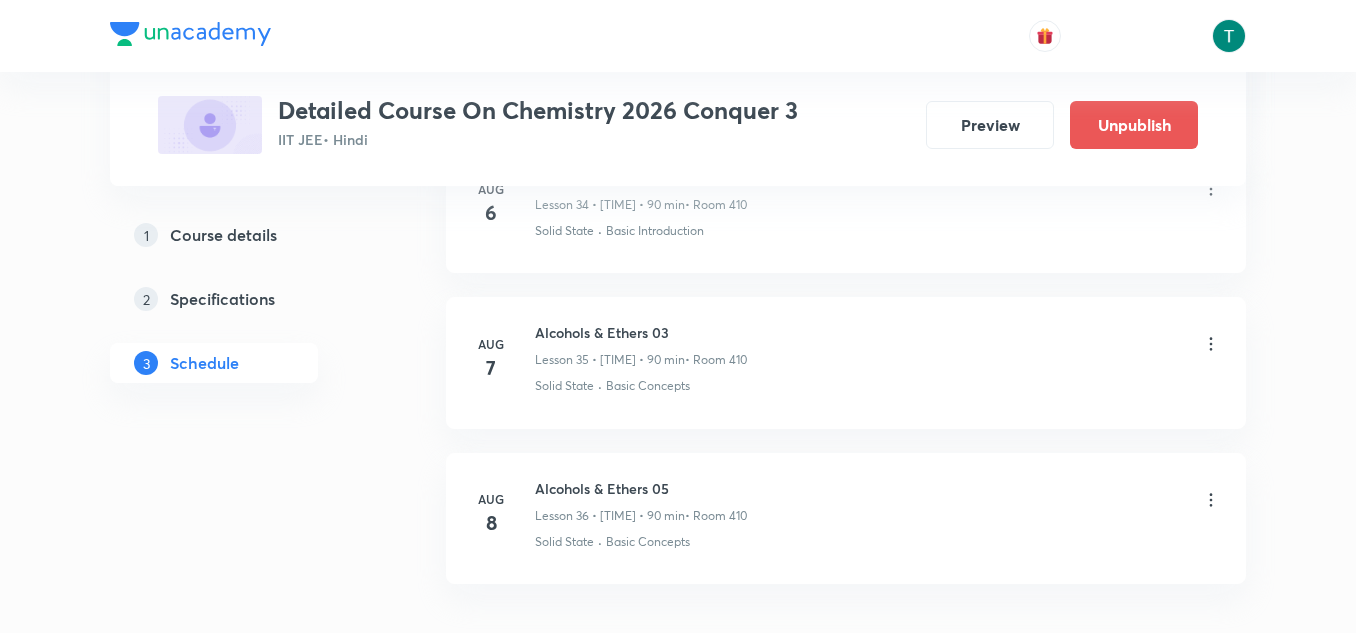 click 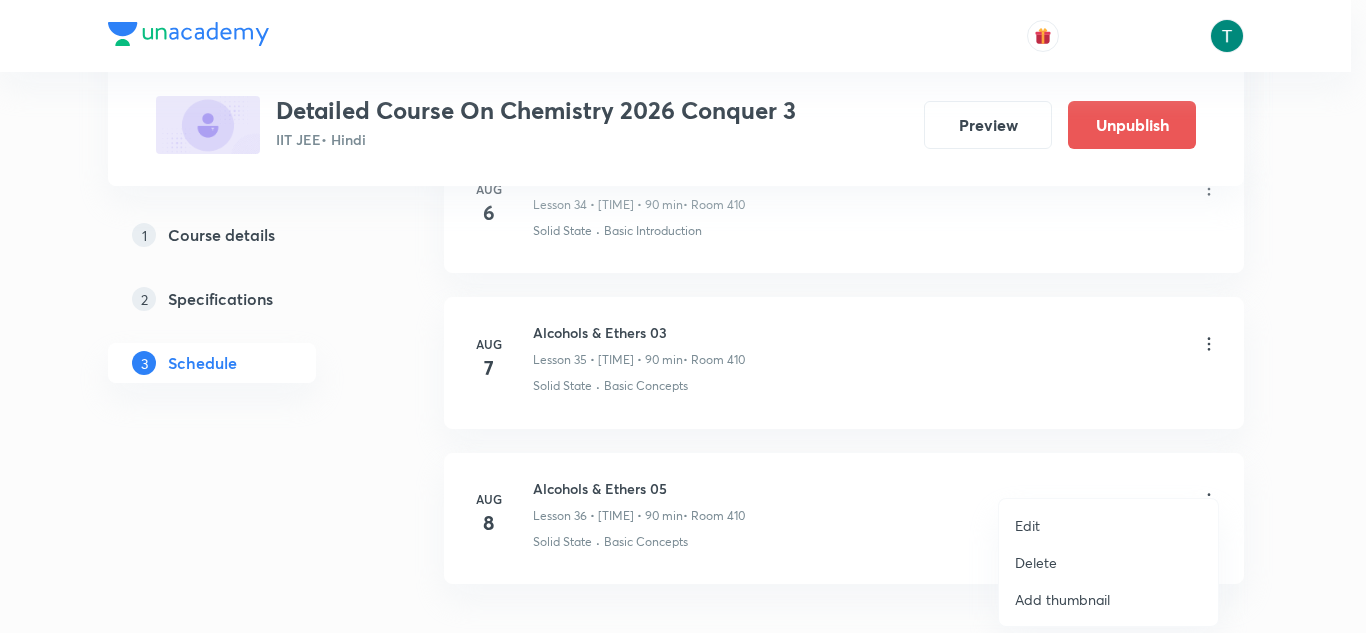 click on "Edit" at bounding box center [1108, 525] 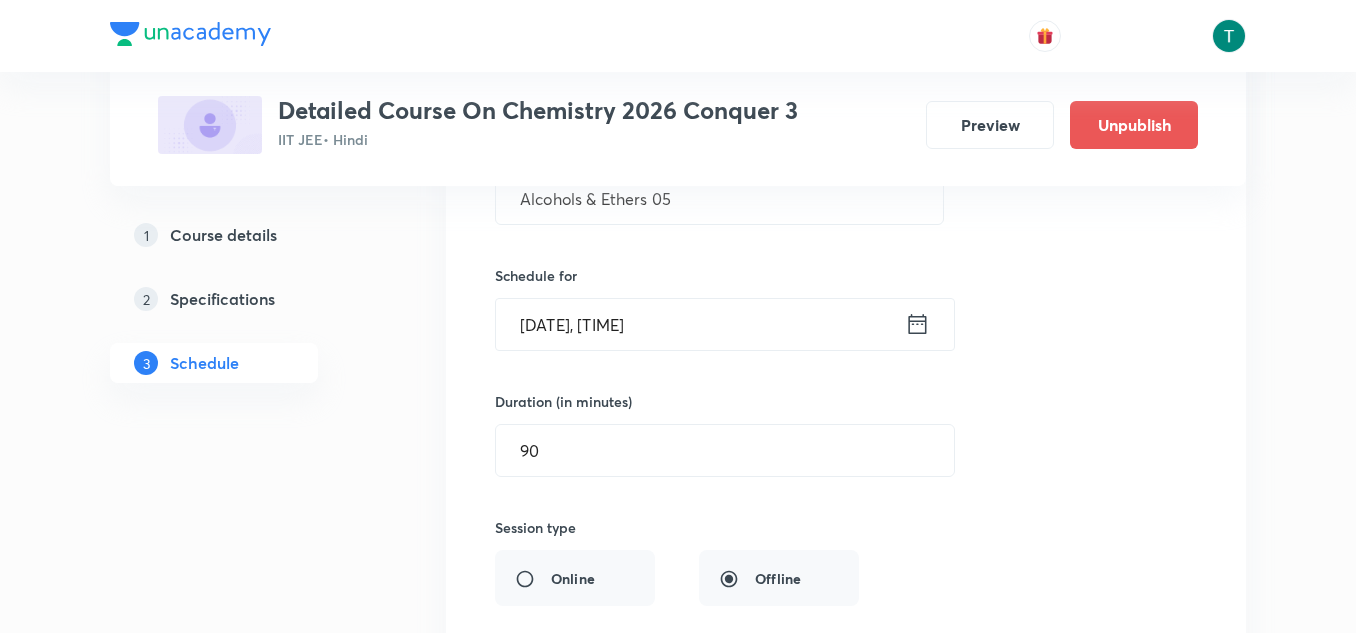 scroll, scrollTop: 5789, scrollLeft: 0, axis: vertical 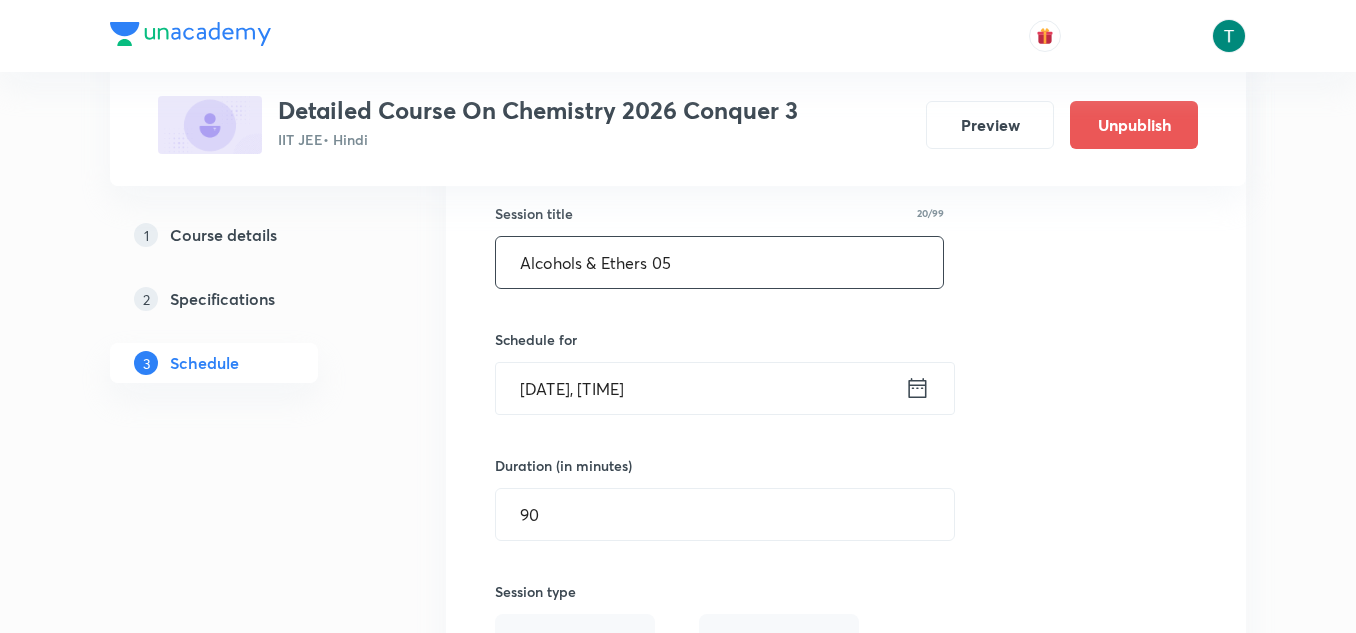click on "Alcohols & Ethers 05" at bounding box center [719, 262] 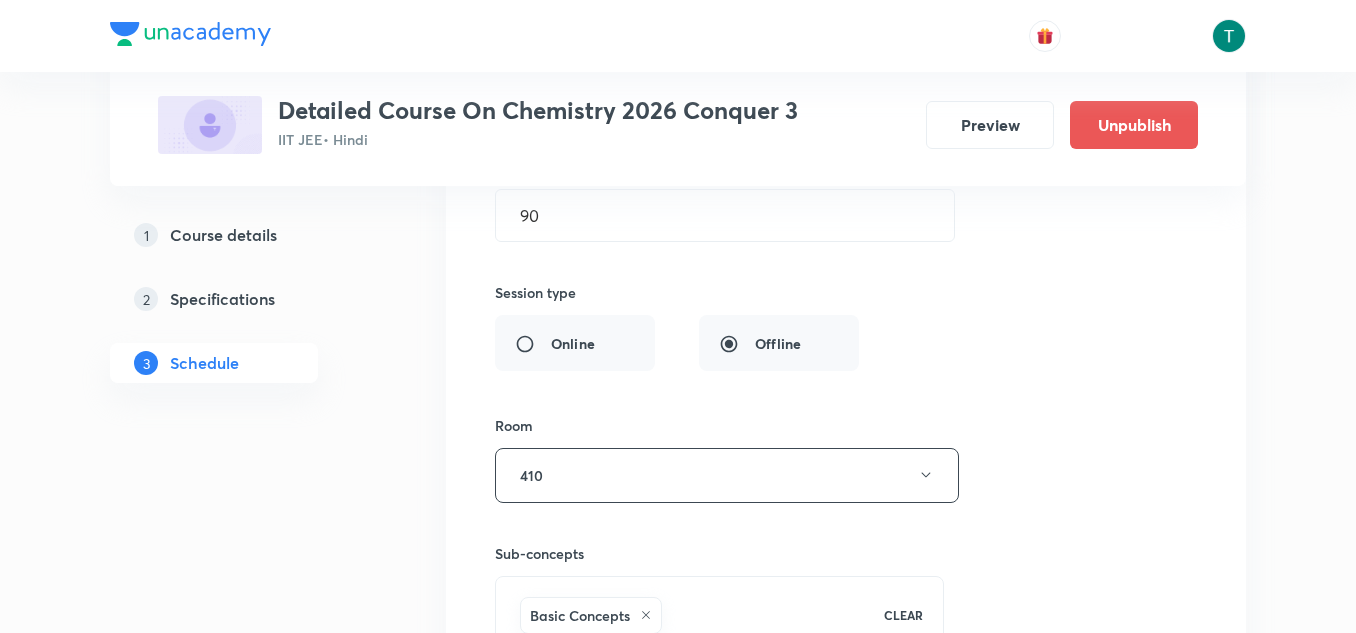 scroll, scrollTop: 6343, scrollLeft: 0, axis: vertical 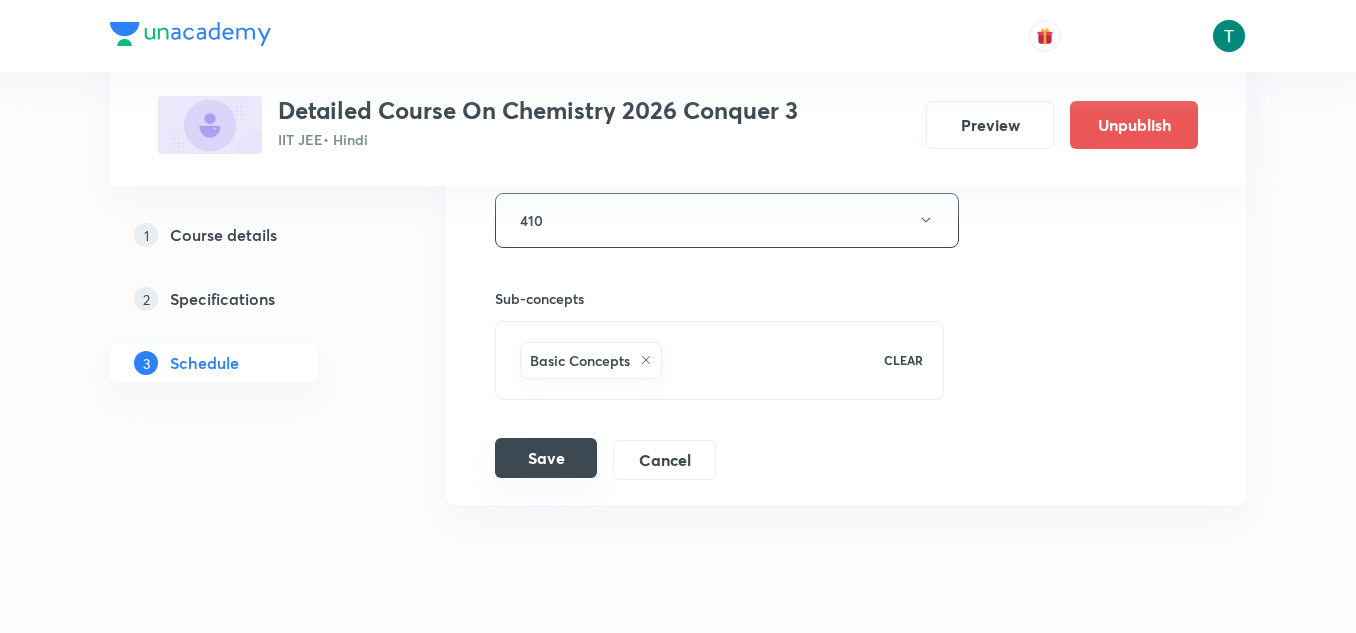 type on "Alcohols & Ethers 04" 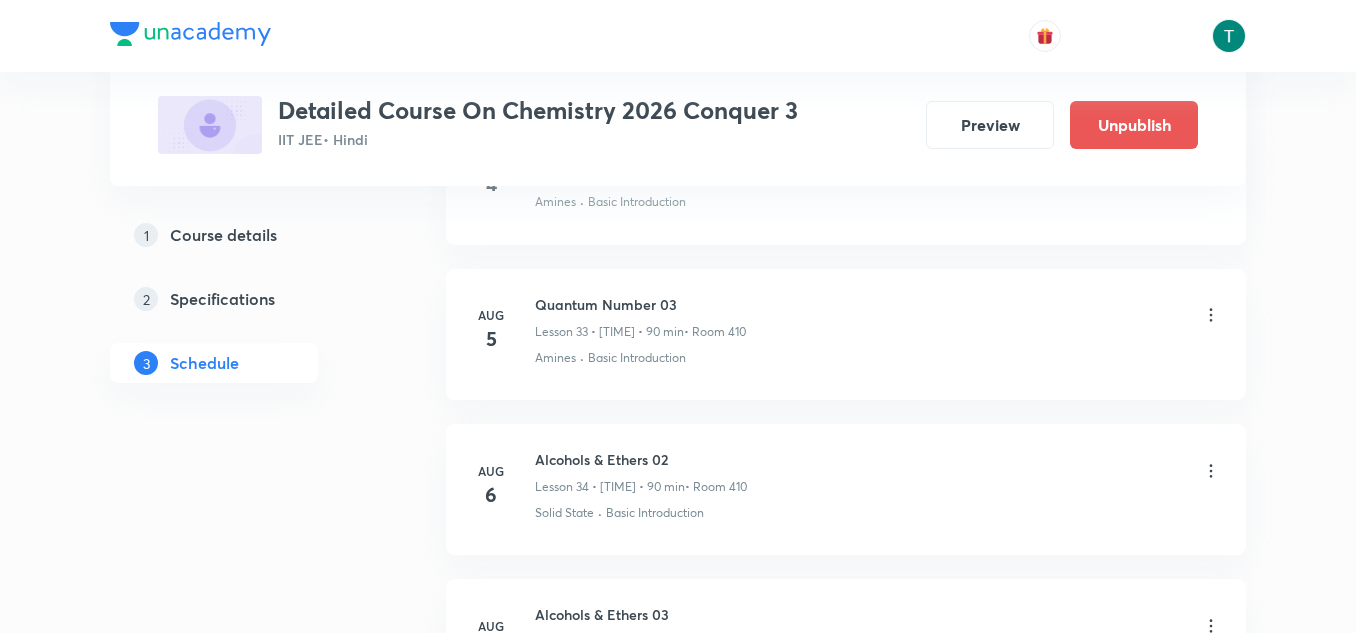 scroll, scrollTop: 6188, scrollLeft: 0, axis: vertical 